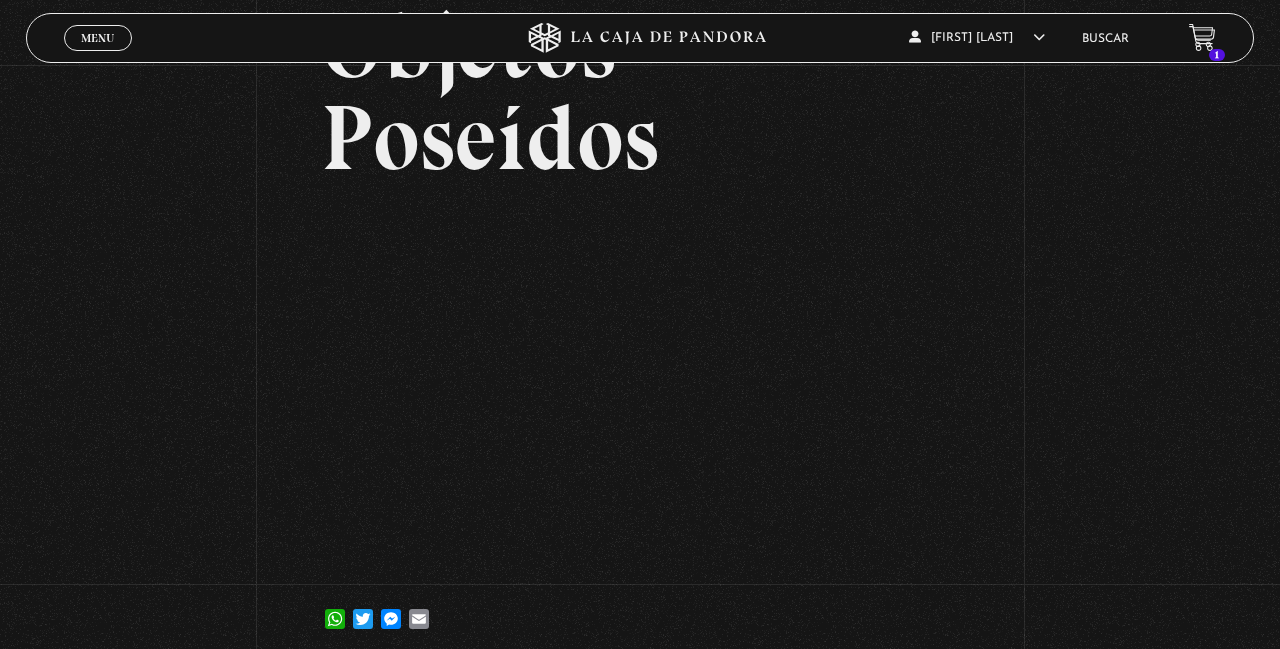 scroll, scrollTop: 0, scrollLeft: 0, axis: both 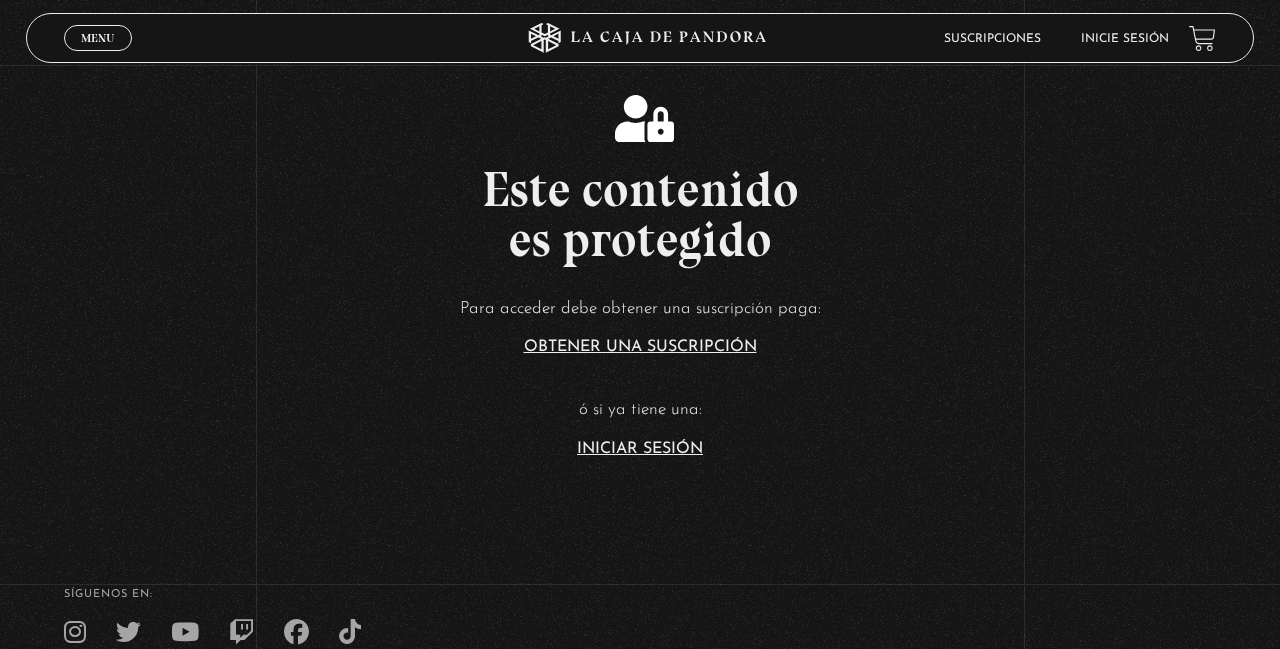 click on "Iniciar Sesión" at bounding box center [640, 449] 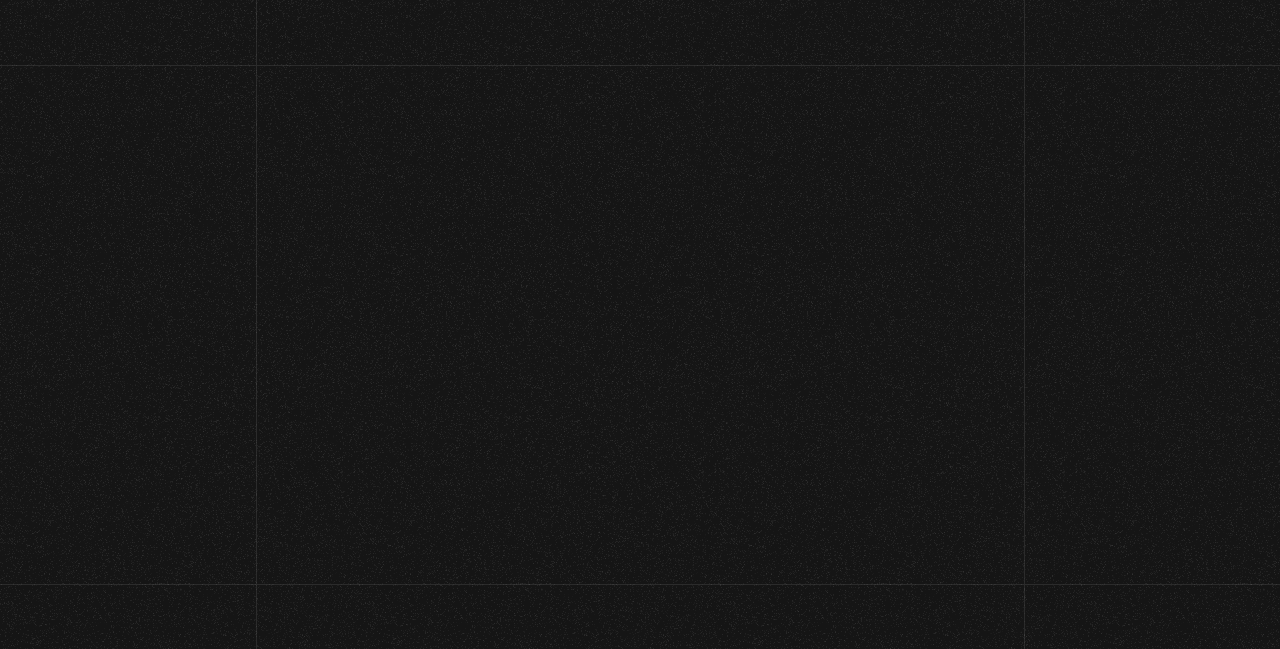 scroll, scrollTop: 0, scrollLeft: 0, axis: both 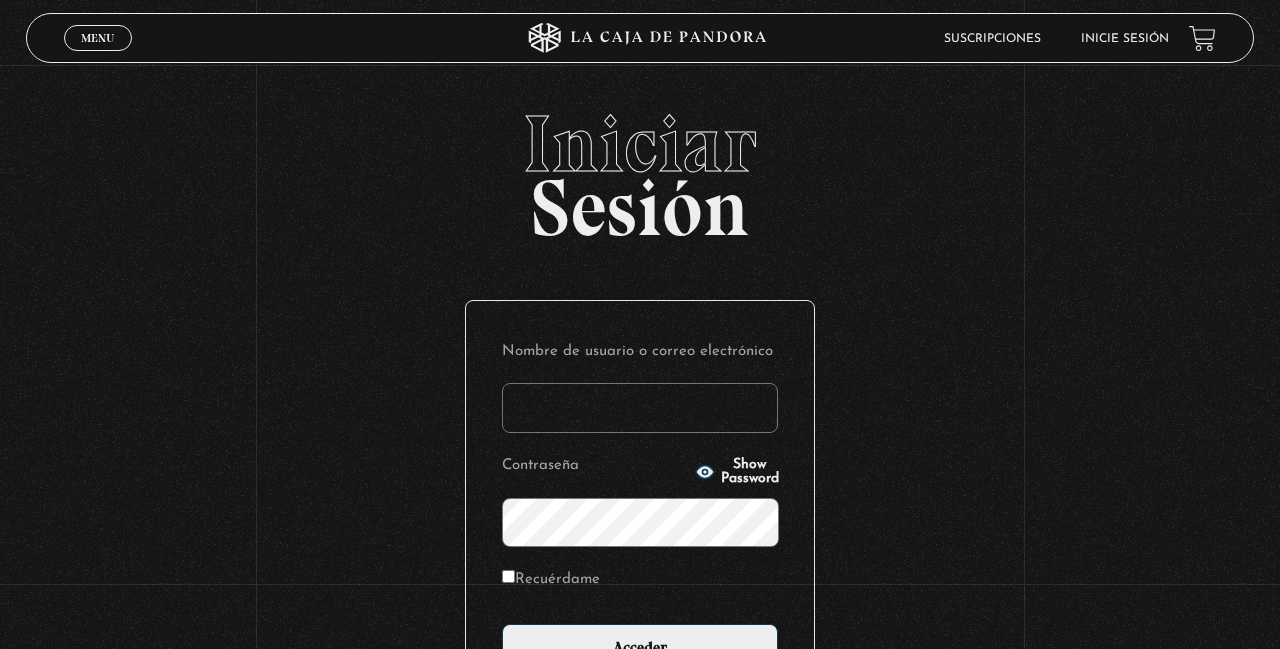 click on "Nombre de usuario o correo electrónico" at bounding box center [640, 408] 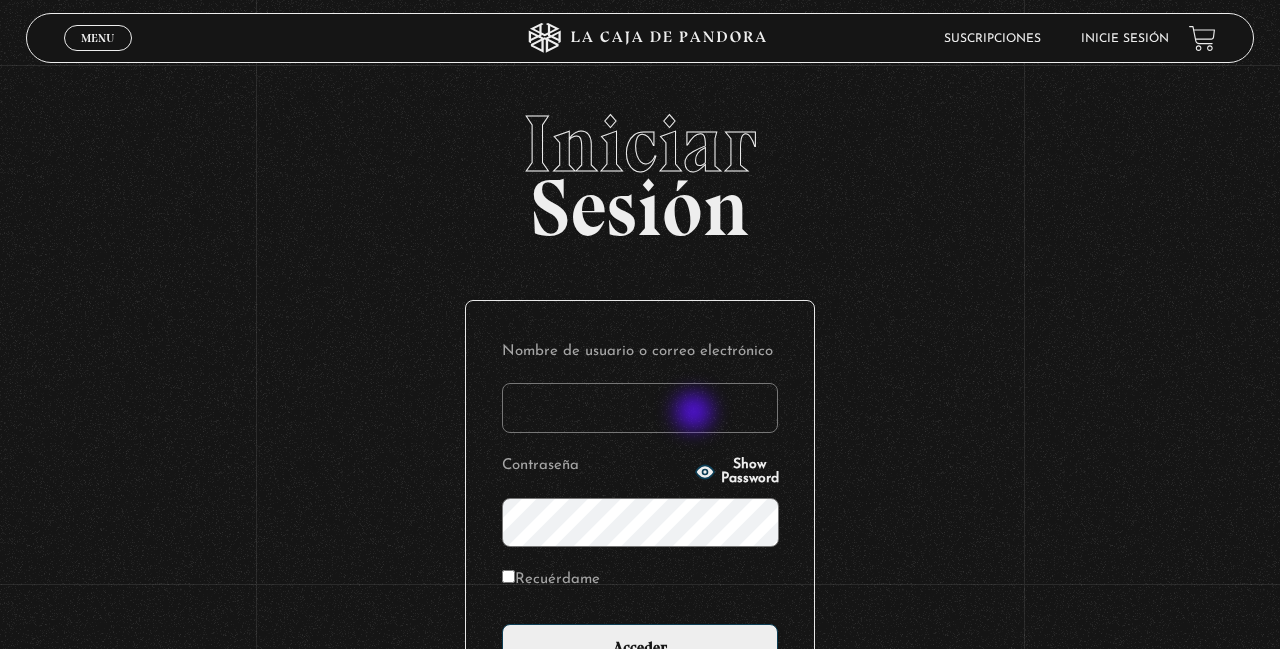 type on "YoliG" 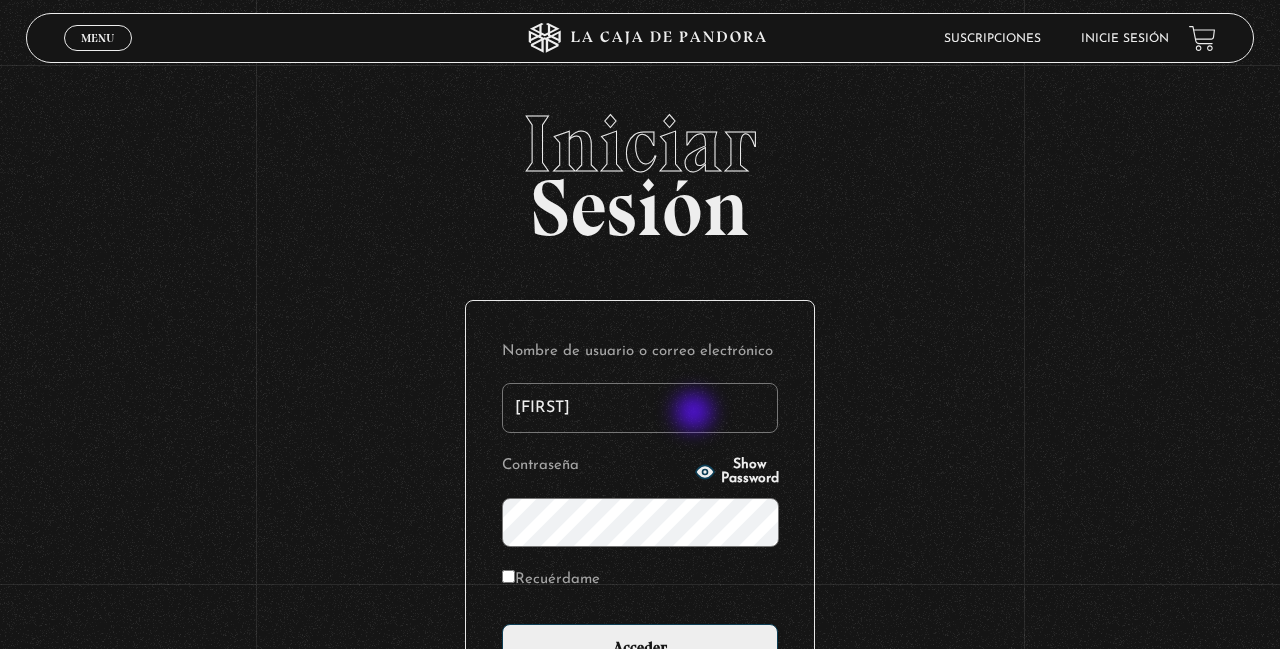 click on "Acceder" at bounding box center (640, 649) 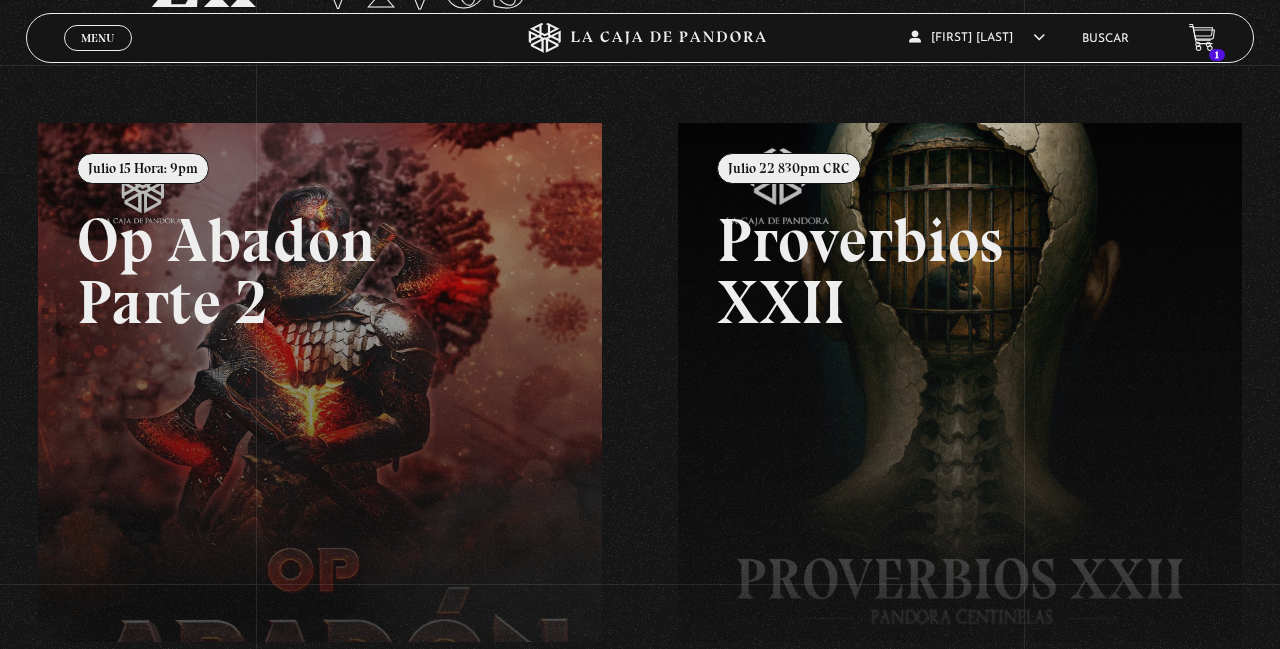 scroll, scrollTop: 0, scrollLeft: 0, axis: both 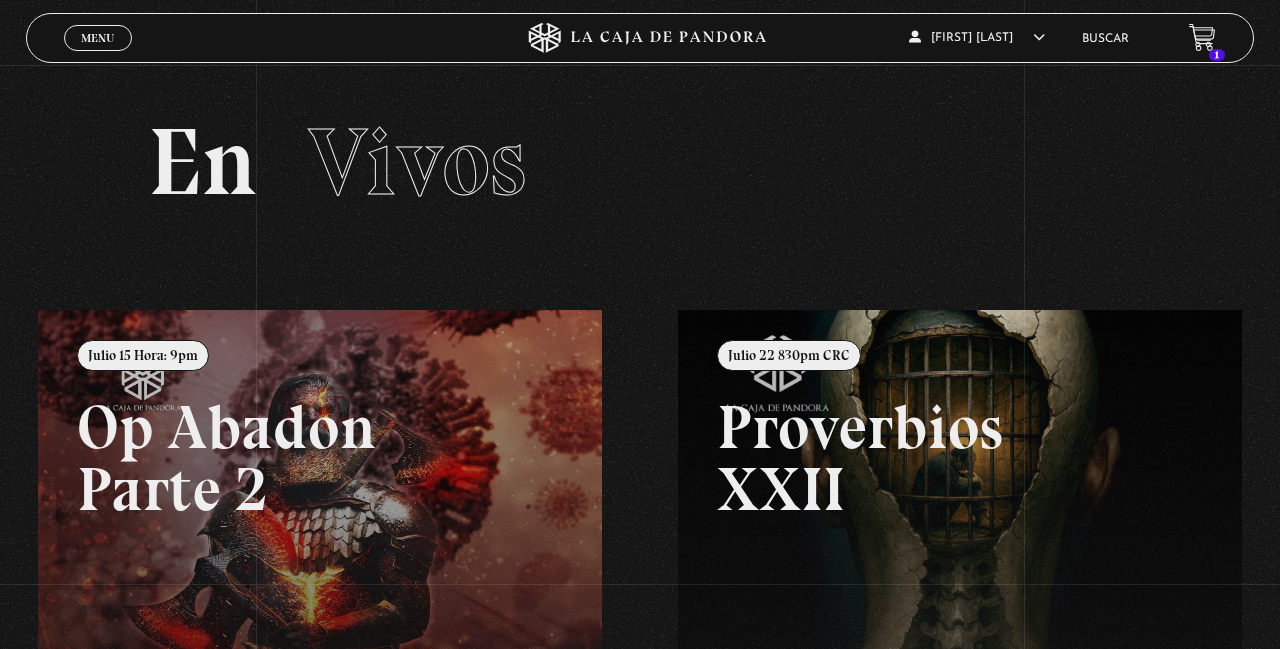click on "Menu Cerrar" at bounding box center [98, 38] 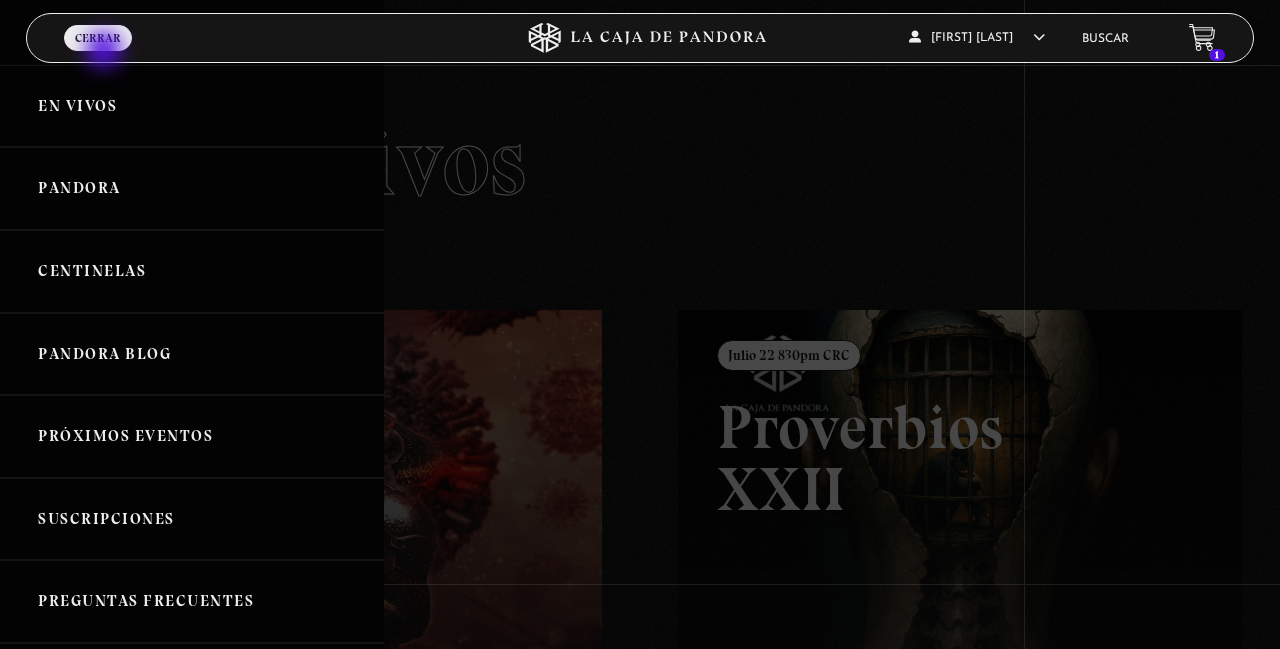 click at bounding box center [640, 324] 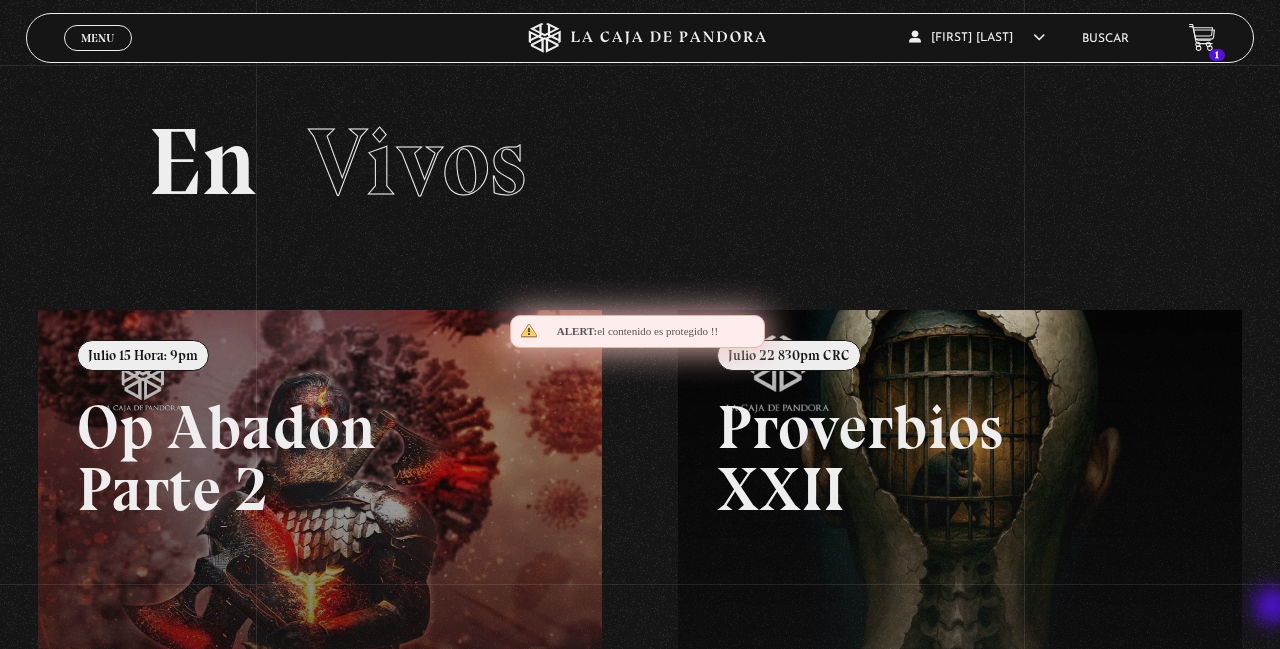 click on "Menu" at bounding box center [97, 38] 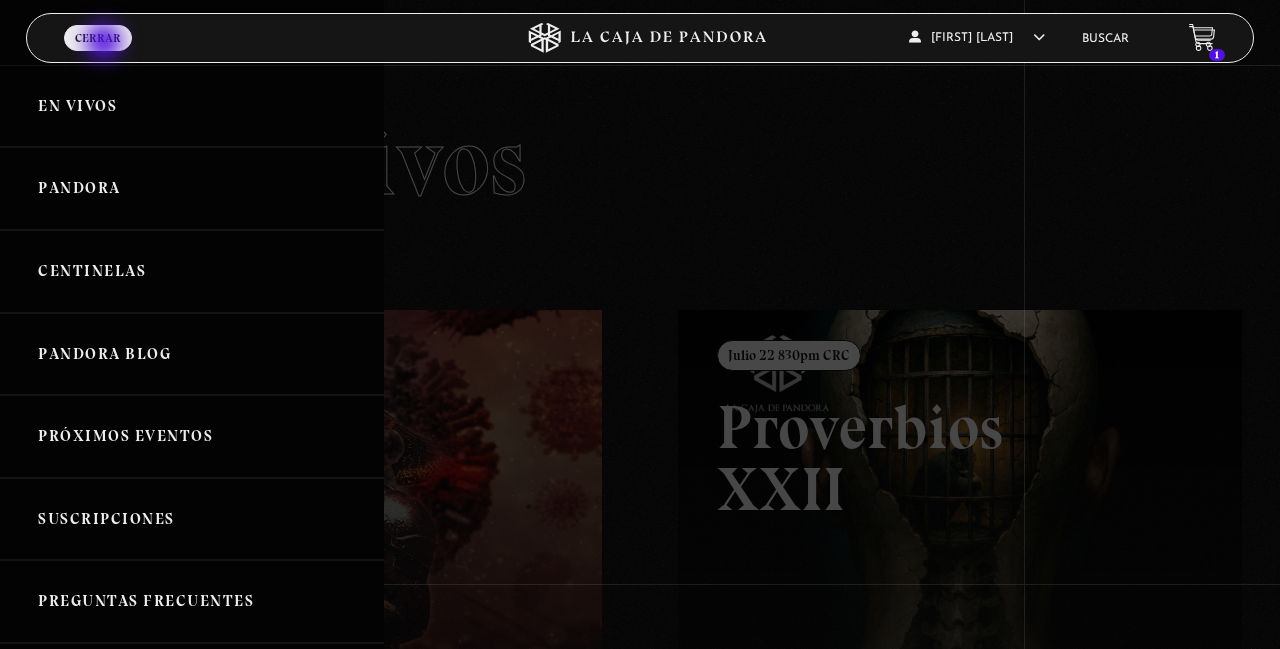 click on "Centinelas" at bounding box center (192, 271) 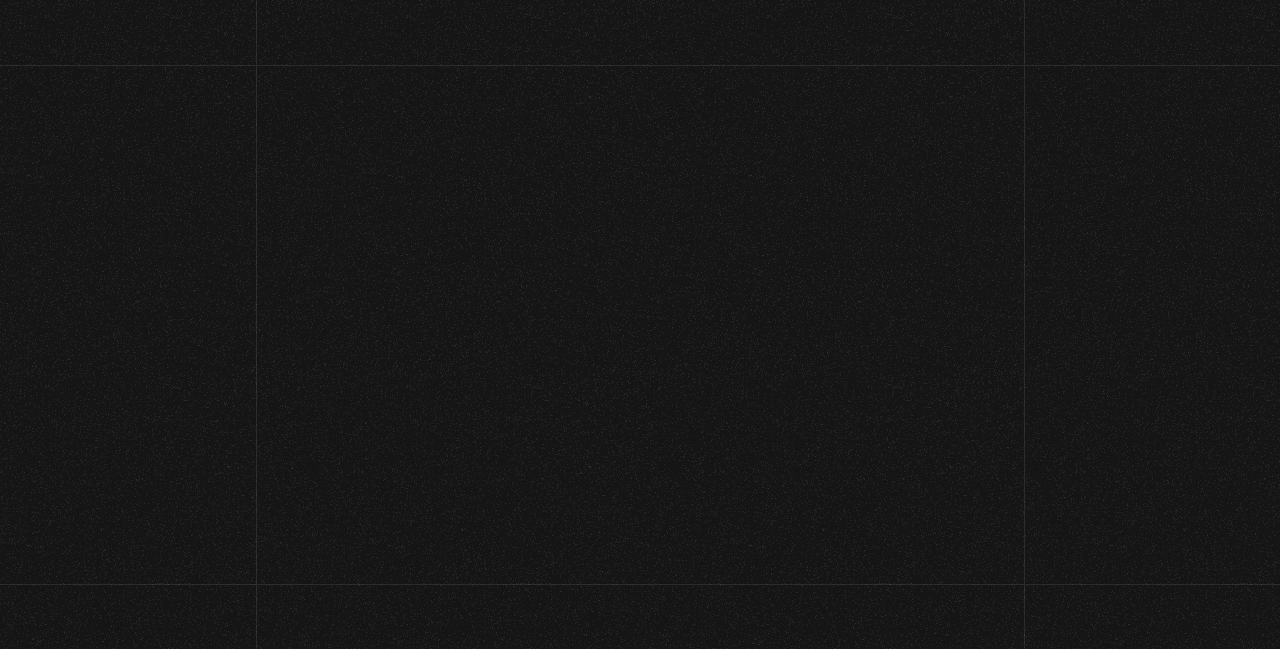 scroll, scrollTop: 0, scrollLeft: 0, axis: both 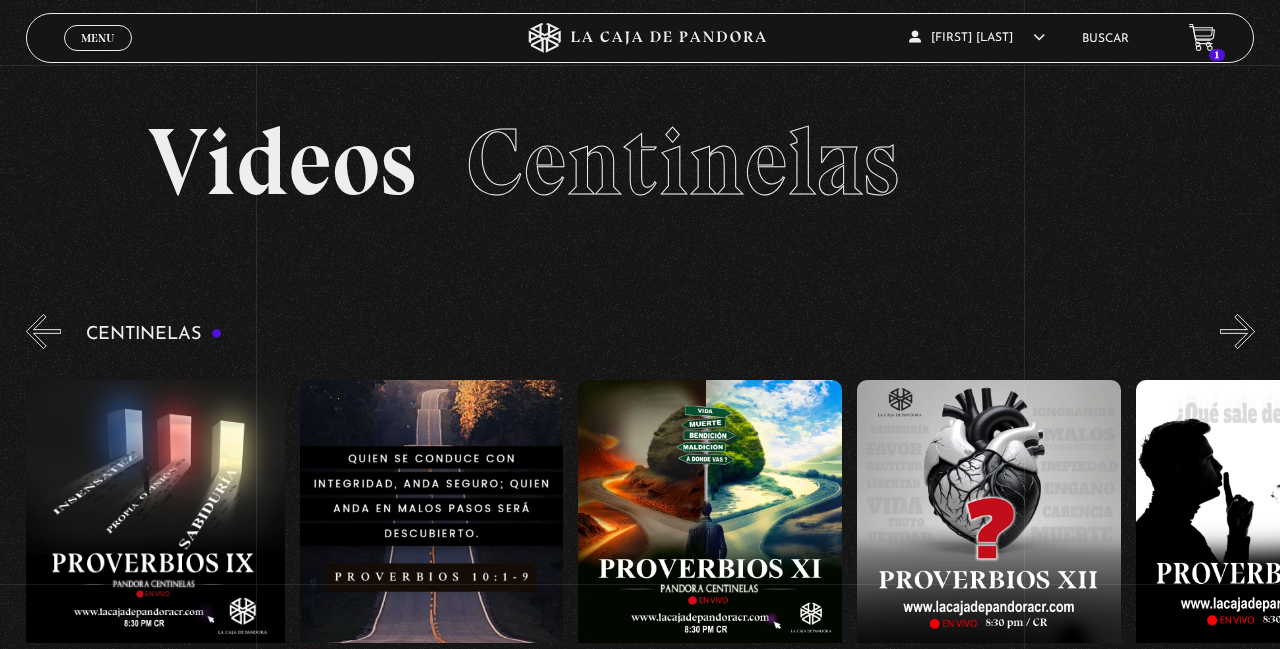 click on "»" at bounding box center [1237, 331] 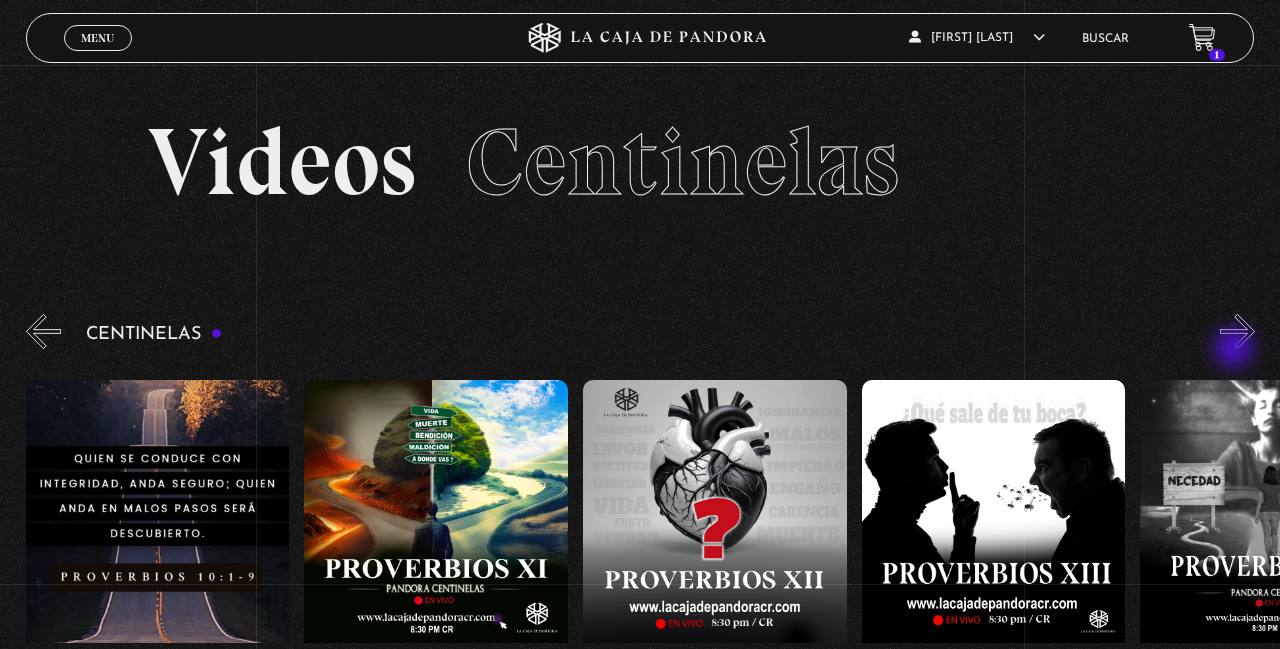 click on "»" at bounding box center (1237, 331) 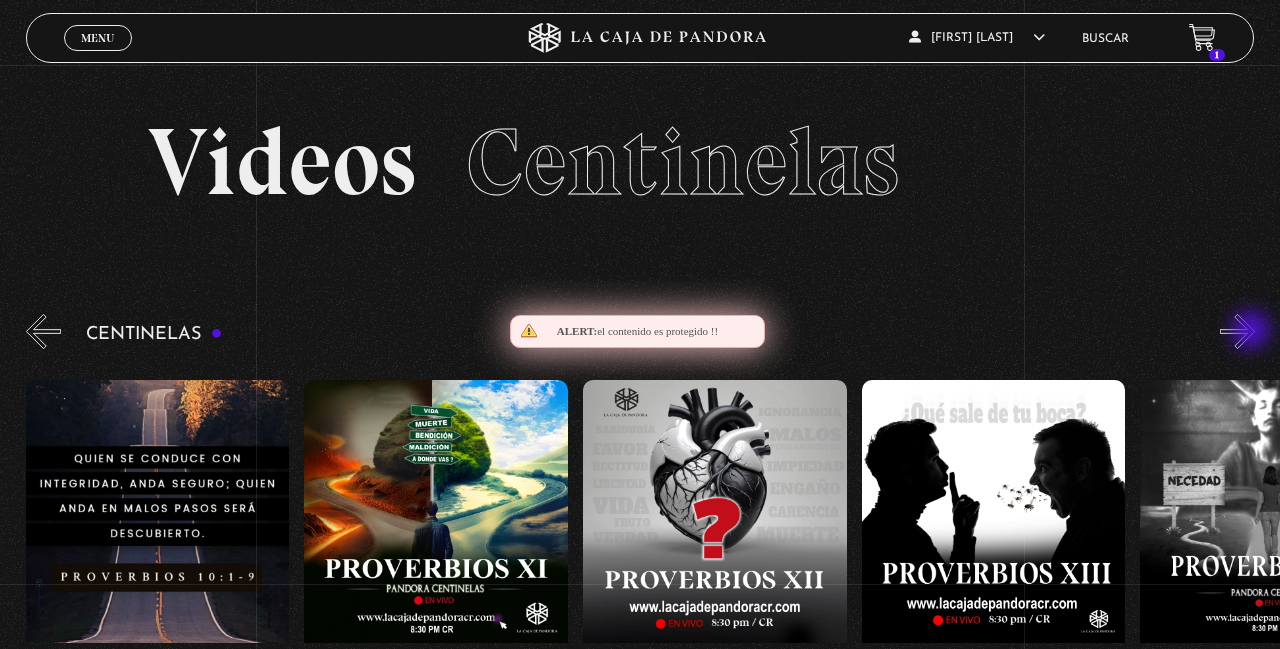 scroll, scrollTop: 0, scrollLeft: 3622, axis: horizontal 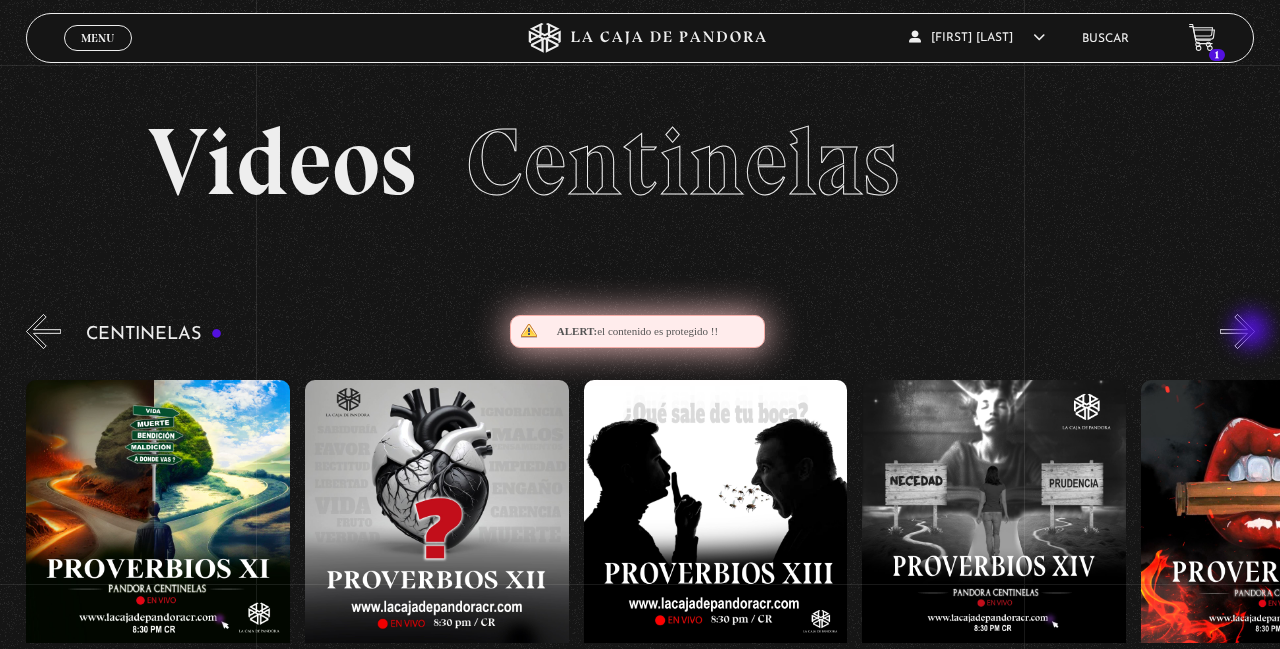 click on "»" at bounding box center [1237, 331] 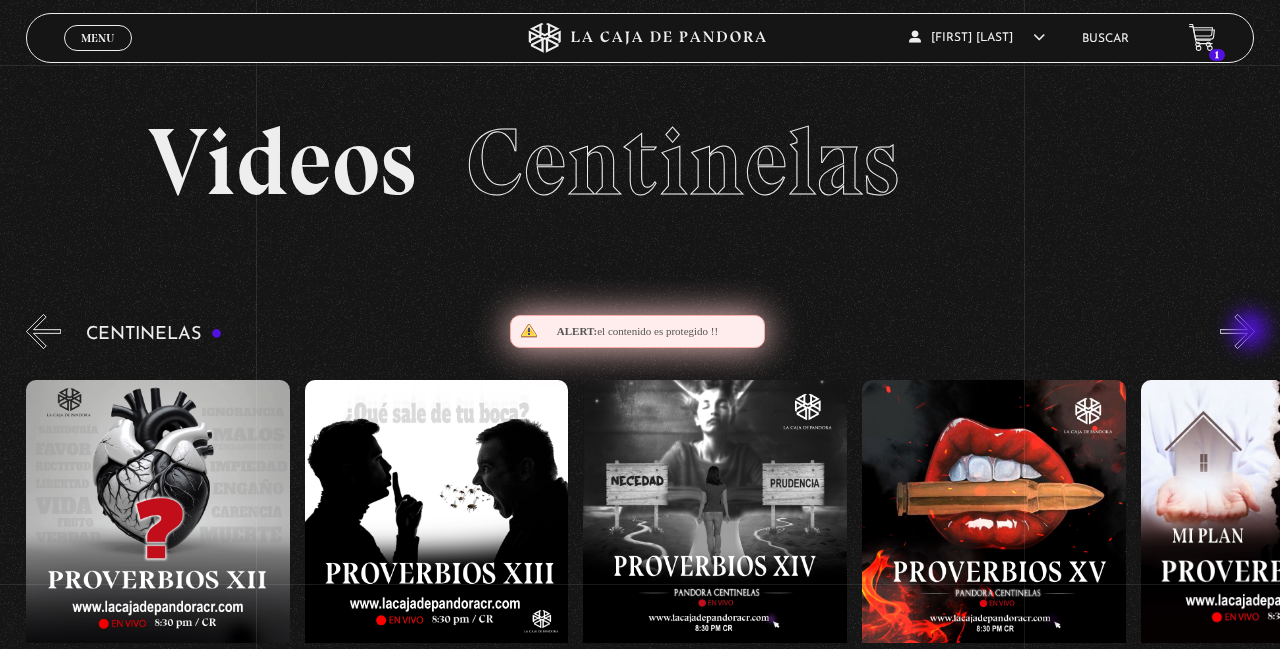 scroll, scrollTop: 0, scrollLeft: 3901, axis: horizontal 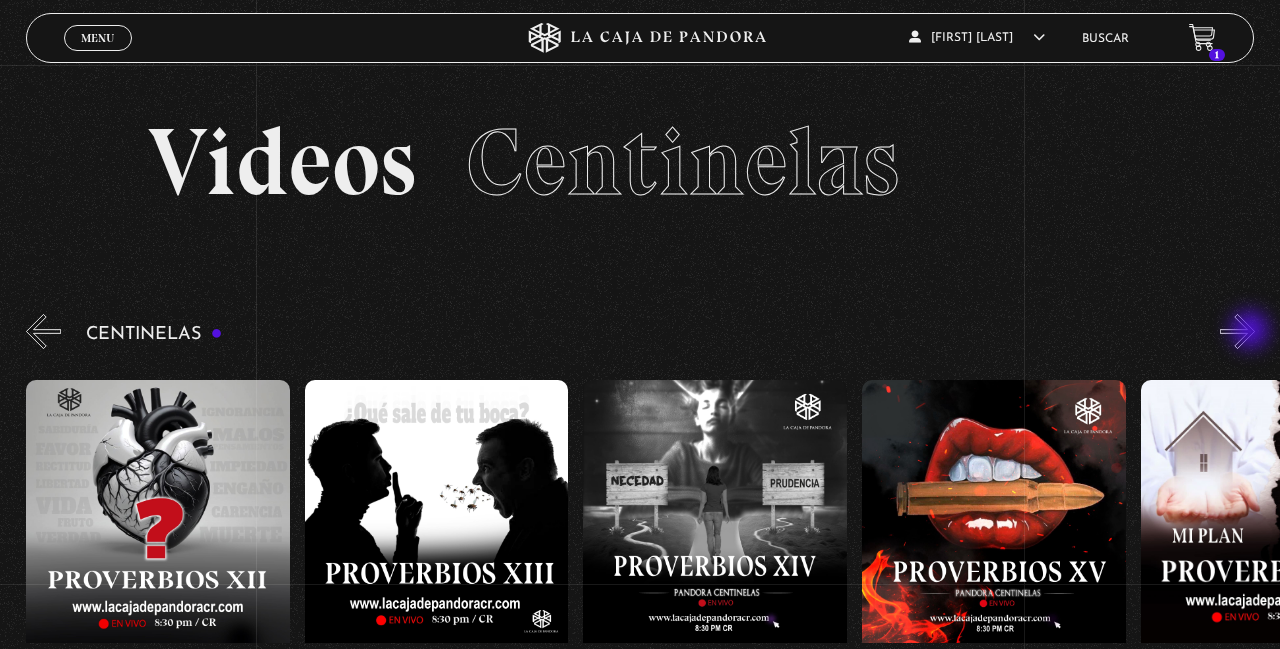 click on "»" at bounding box center [1237, 331] 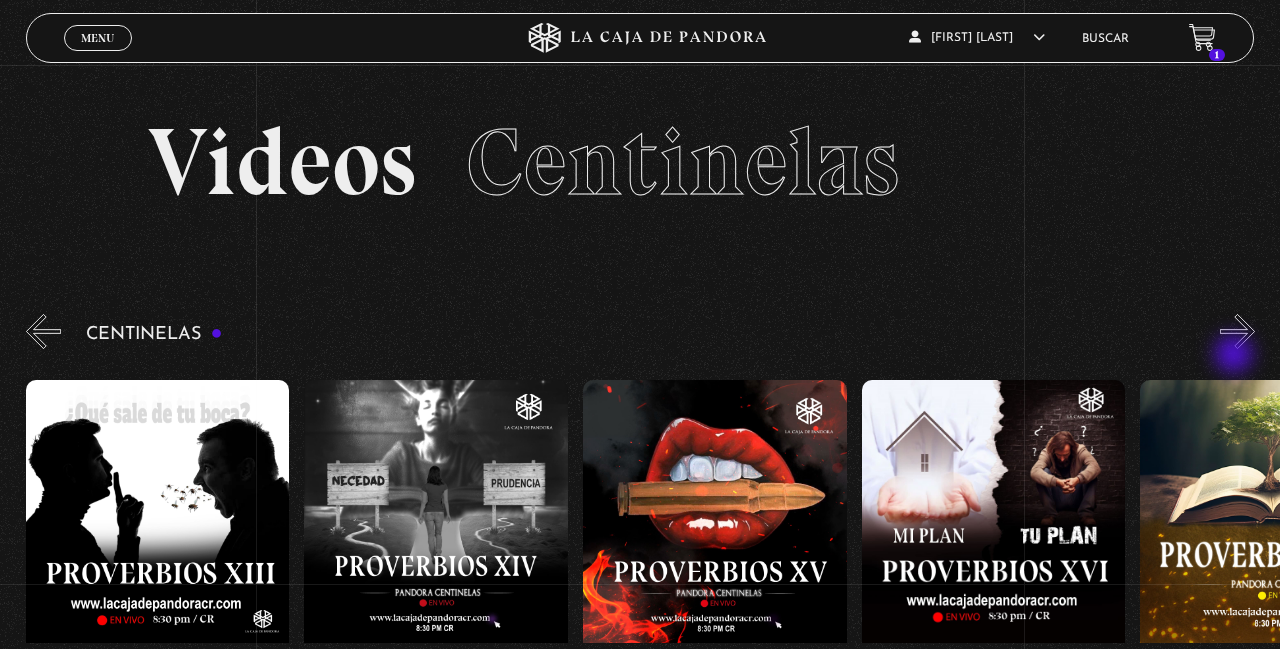 click on "»" at bounding box center [1237, 331] 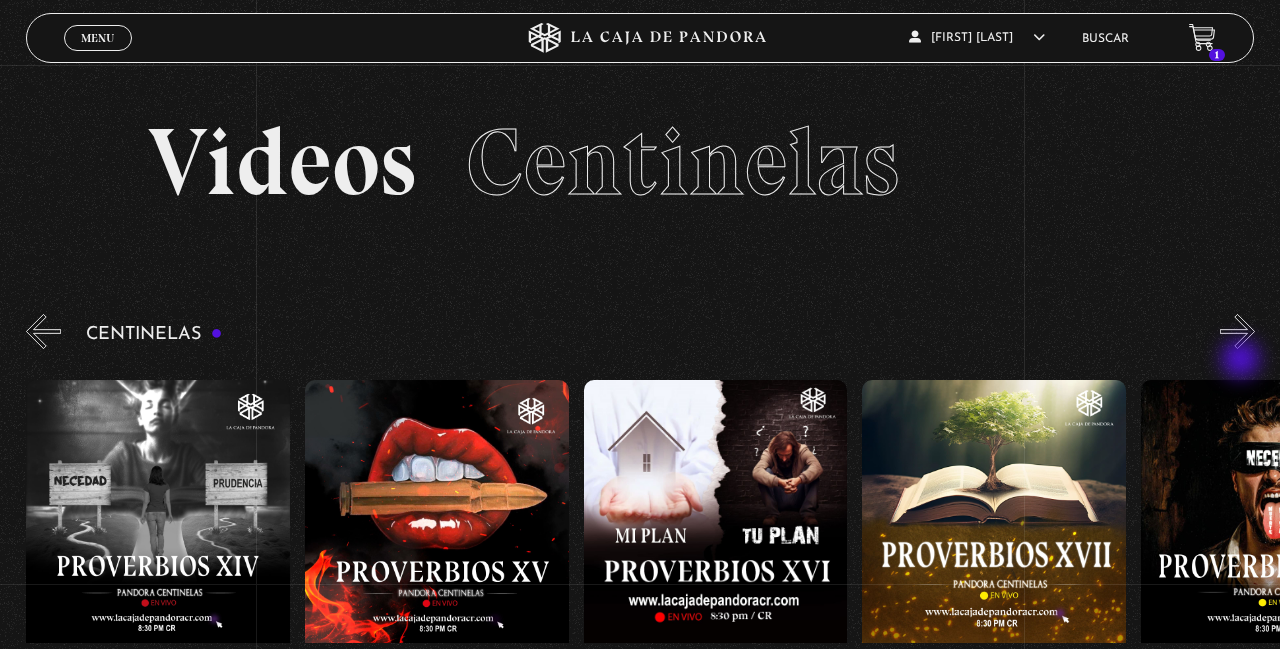 scroll, scrollTop: 0, scrollLeft: 4458, axis: horizontal 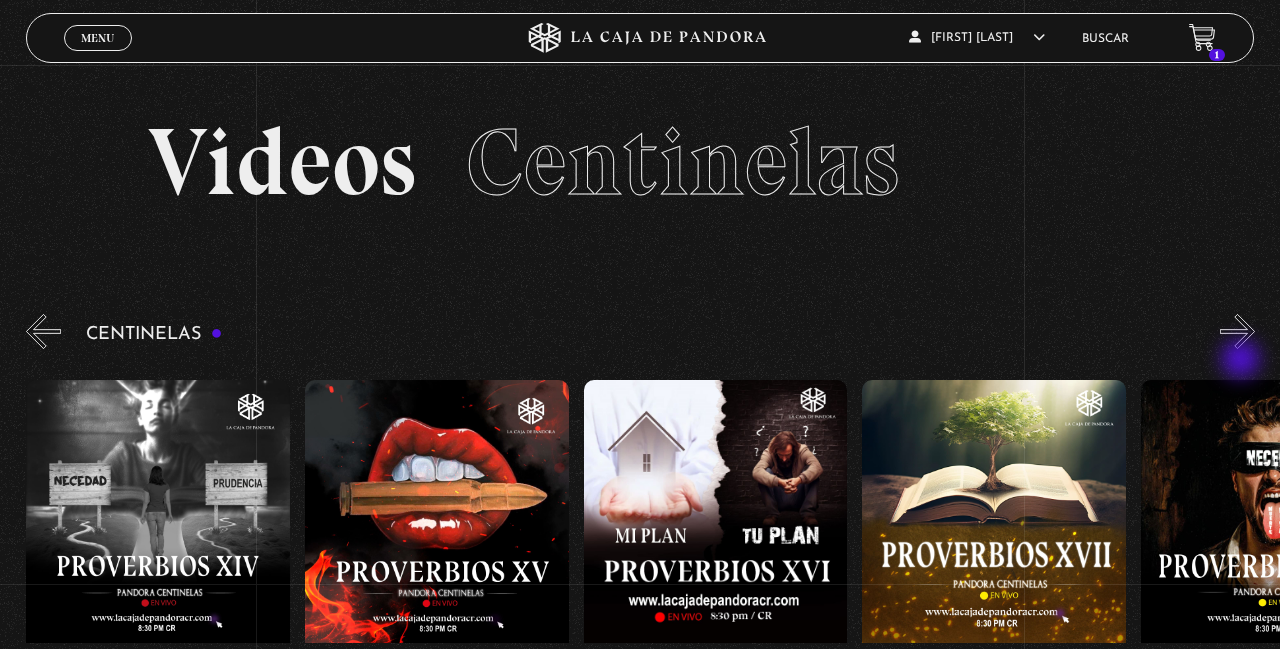 click on "»" at bounding box center [1237, 331] 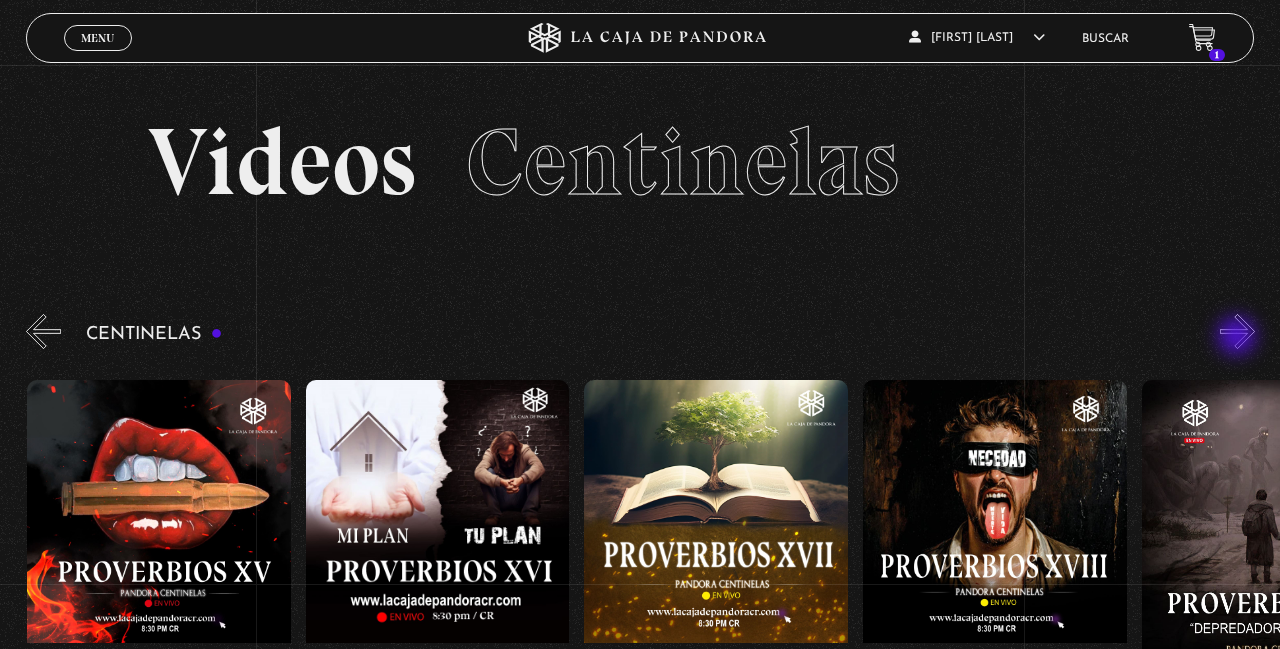 click on "»" at bounding box center [1237, 331] 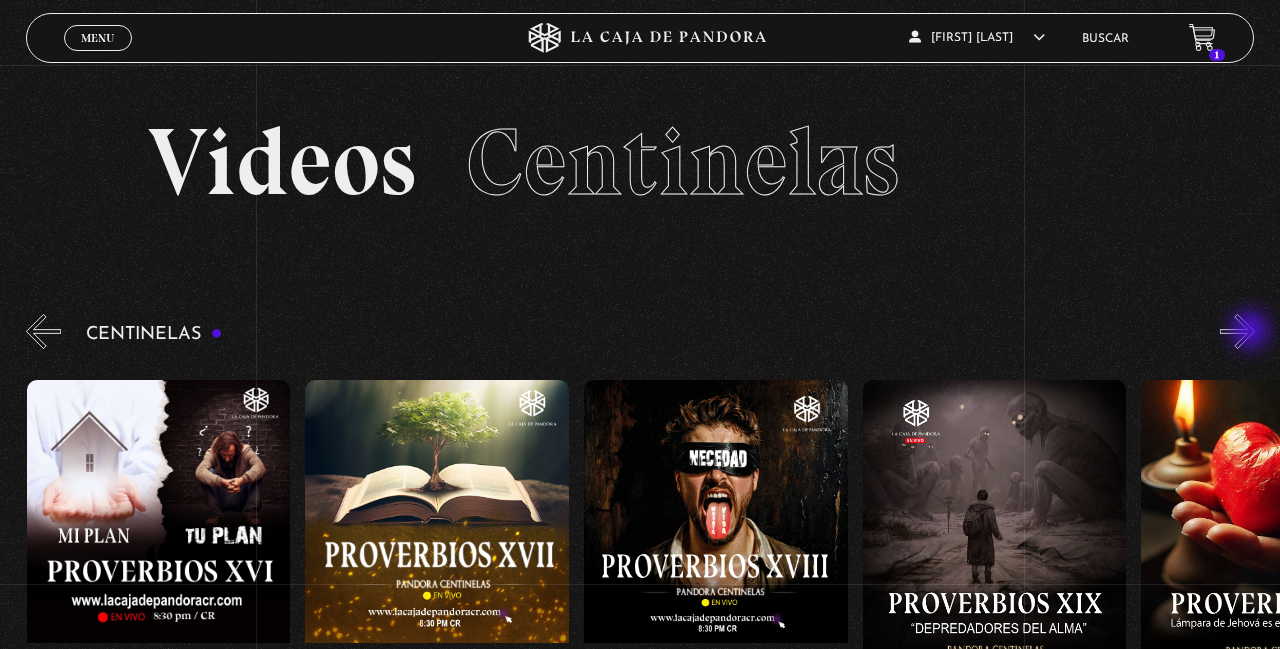 scroll, scrollTop: 0, scrollLeft: 5016, axis: horizontal 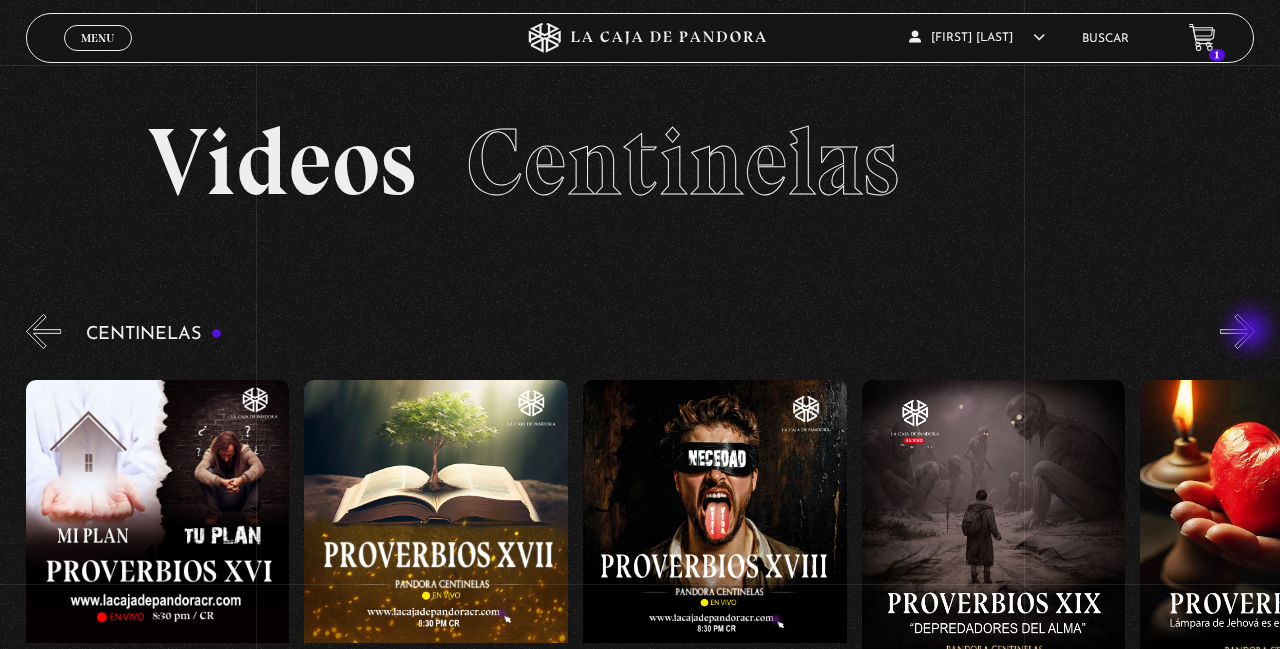 click on "»" at bounding box center [1237, 331] 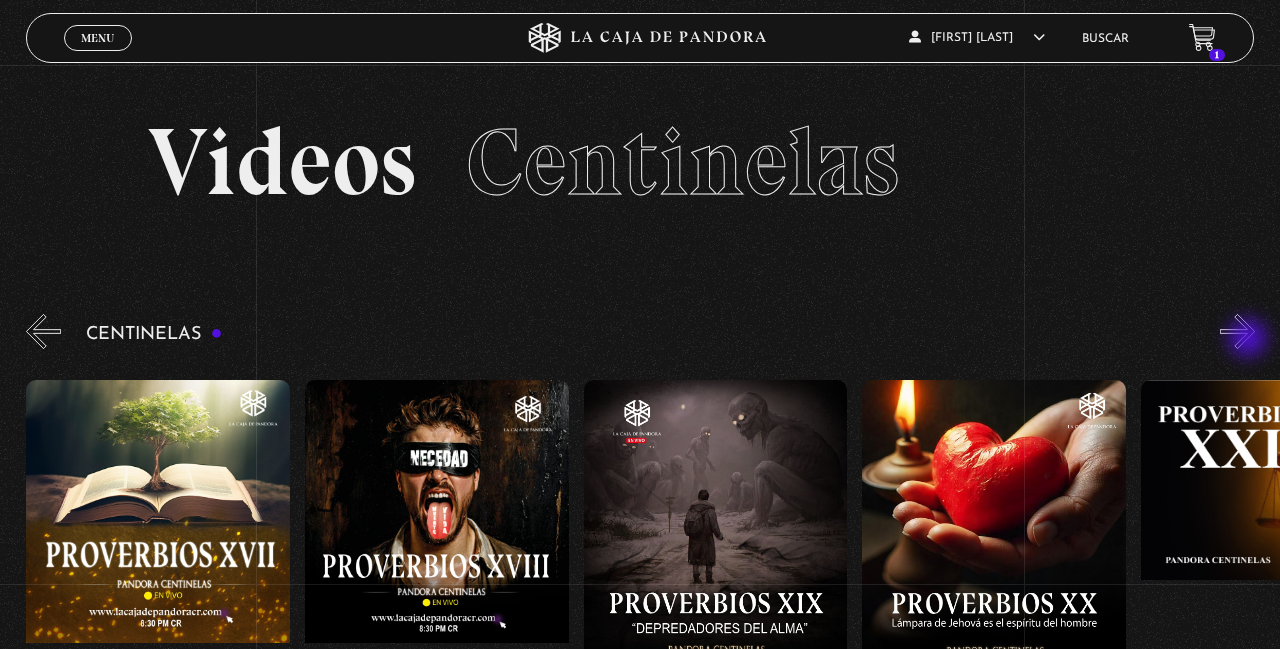 click on "»" at bounding box center (1237, 331) 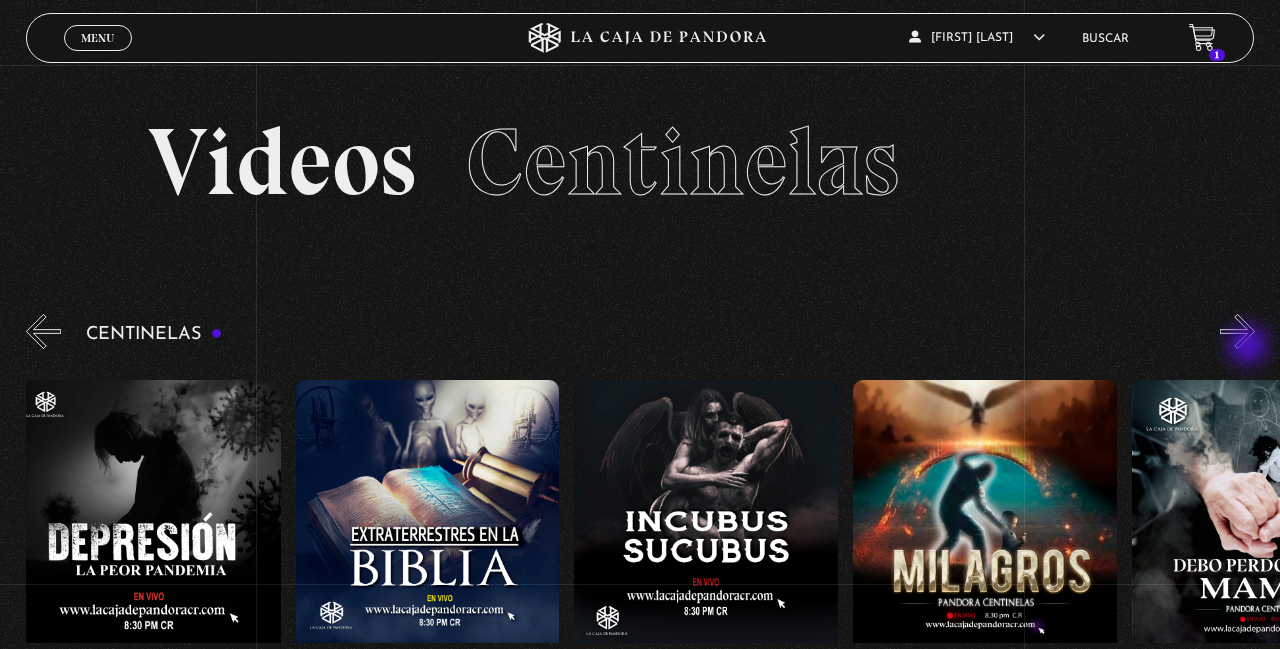 scroll, scrollTop: 0, scrollLeft: 9486, axis: horizontal 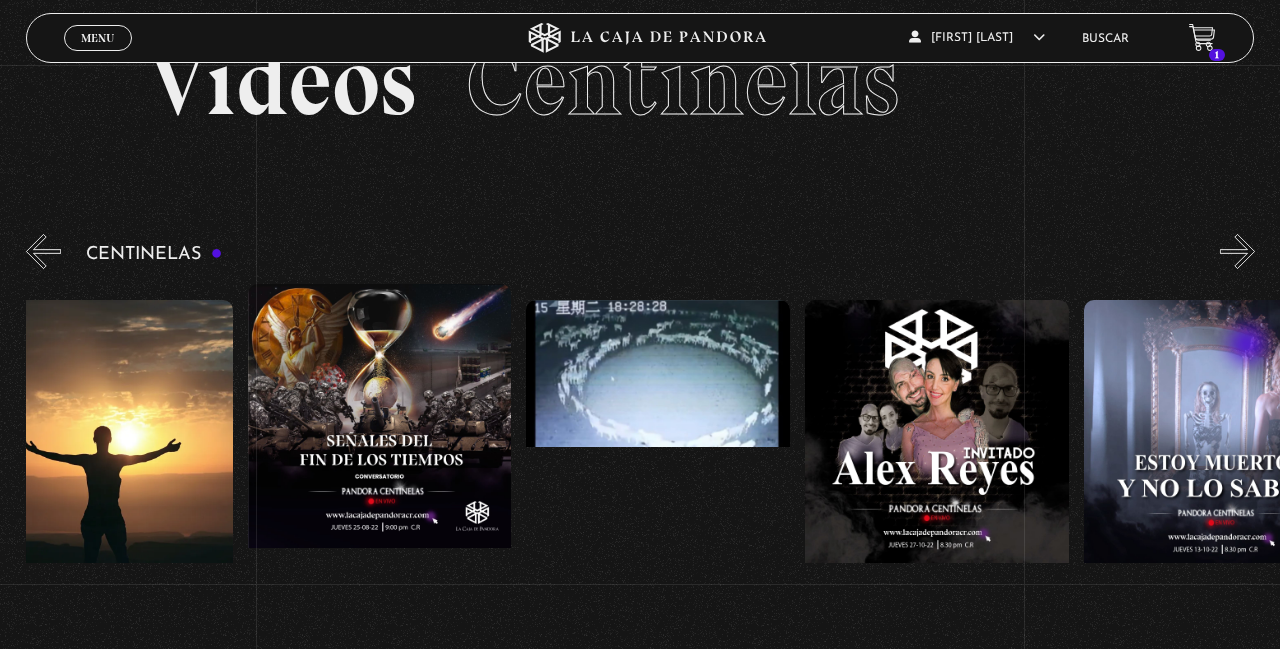 click at bounding box center (937, 480) 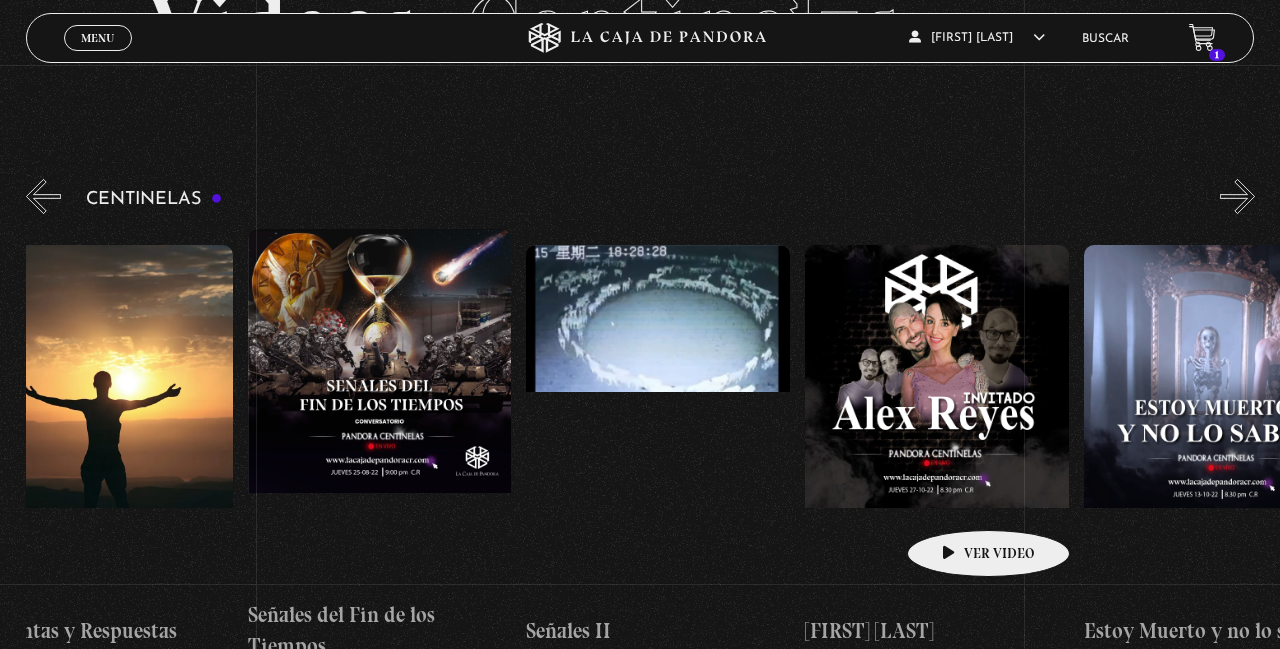 scroll, scrollTop: 176, scrollLeft: 0, axis: vertical 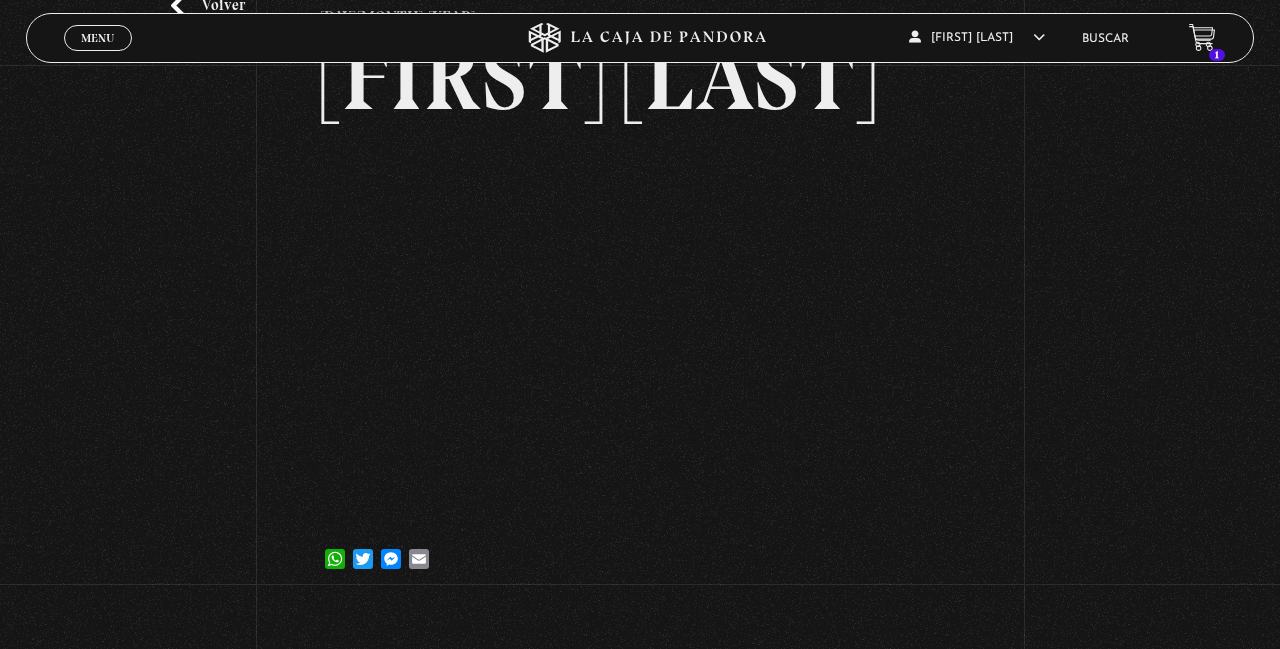 click on "Menu" at bounding box center (97, 38) 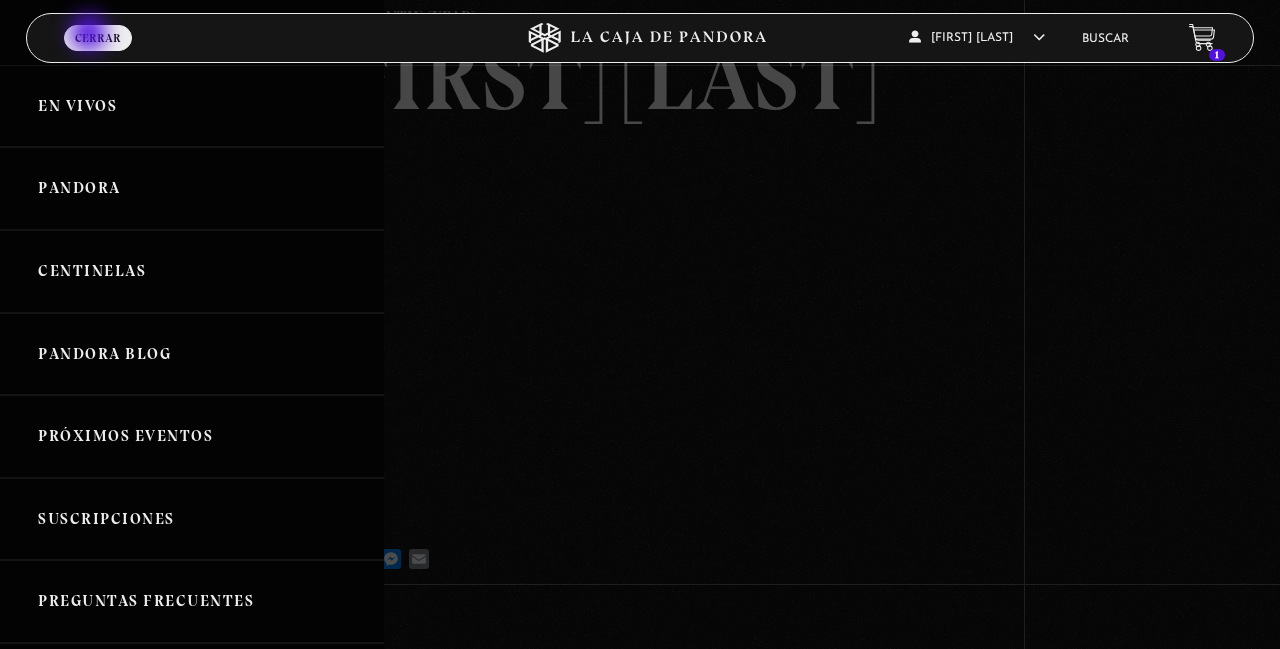 click at bounding box center (640, 324) 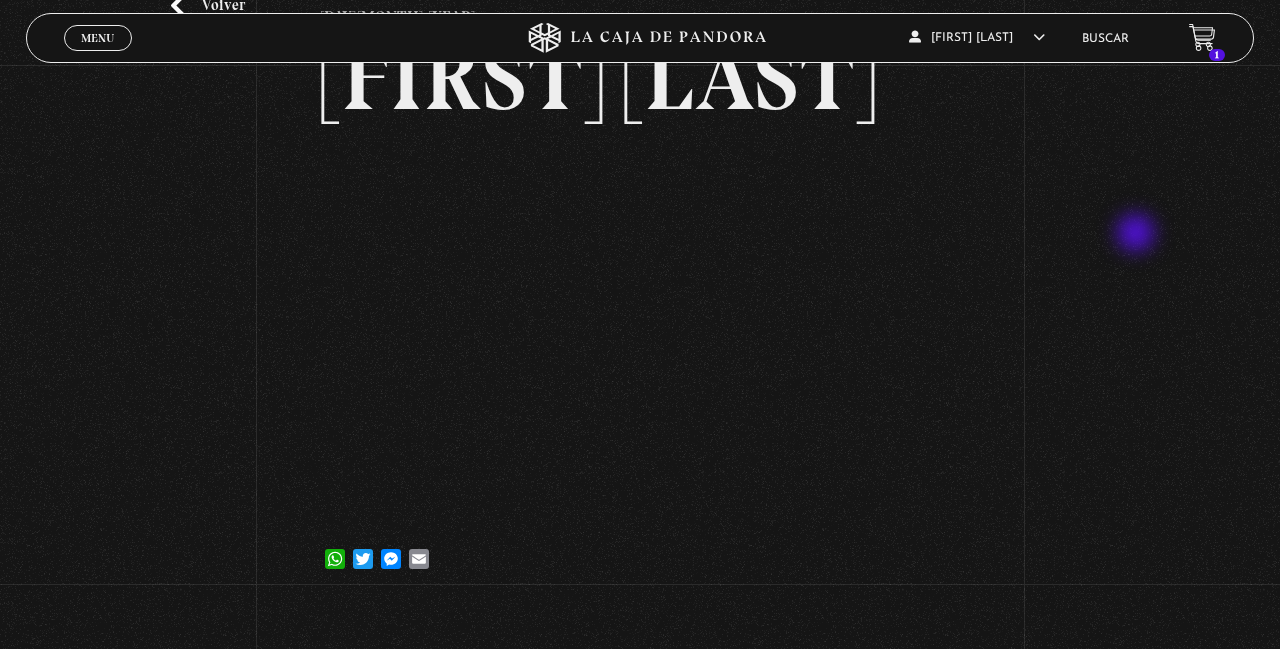 click on "Volver
30 octubre, 2022
Alex Reyes
WhatsApp Twitter Messenger Email" at bounding box center (640, 266) 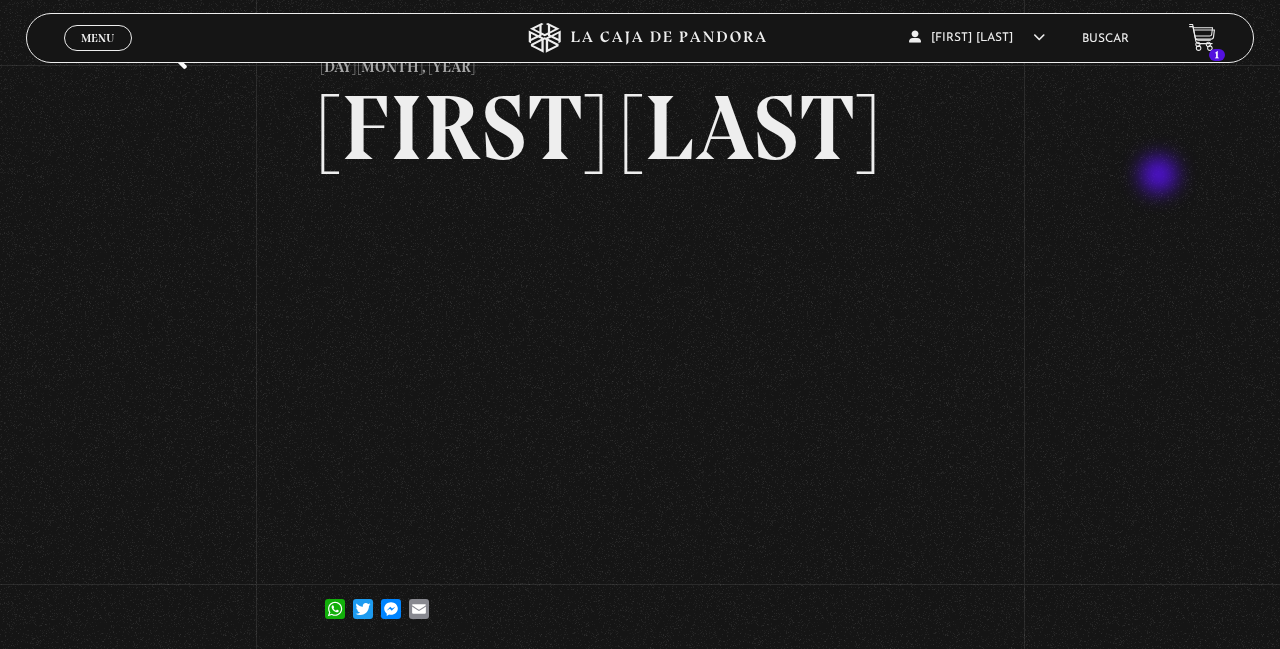 scroll, scrollTop: 79, scrollLeft: 0, axis: vertical 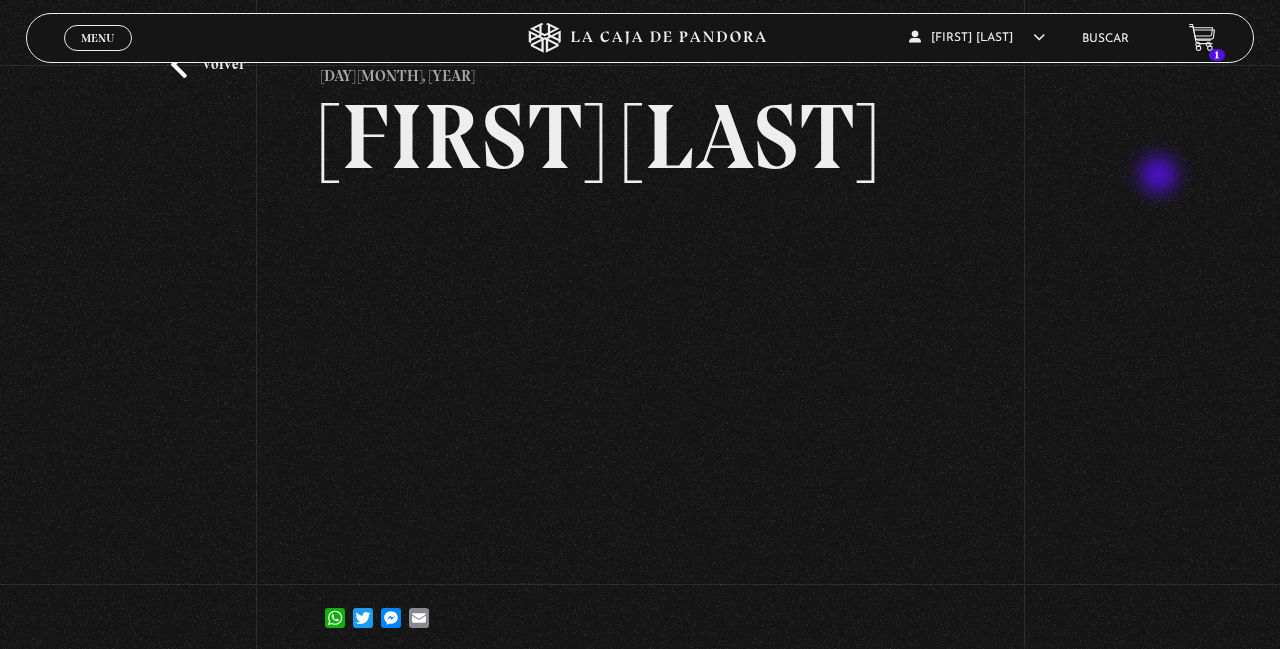 click on "Volver" at bounding box center [208, 64] 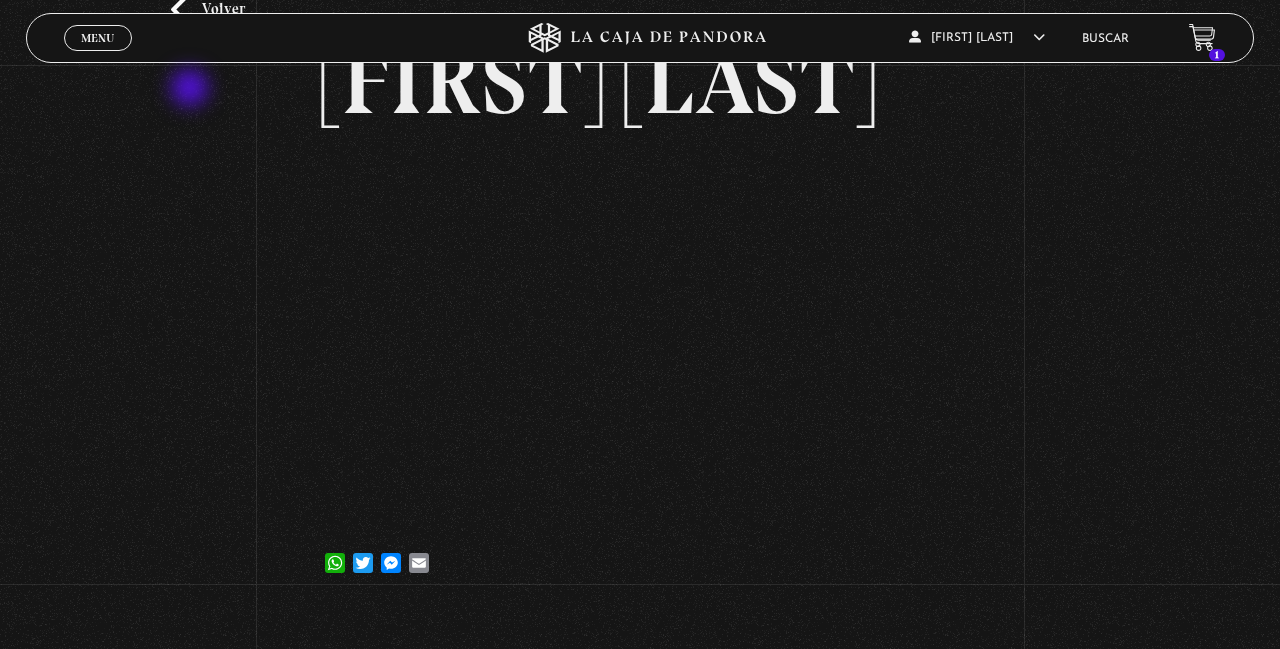 scroll, scrollTop: 175, scrollLeft: 0, axis: vertical 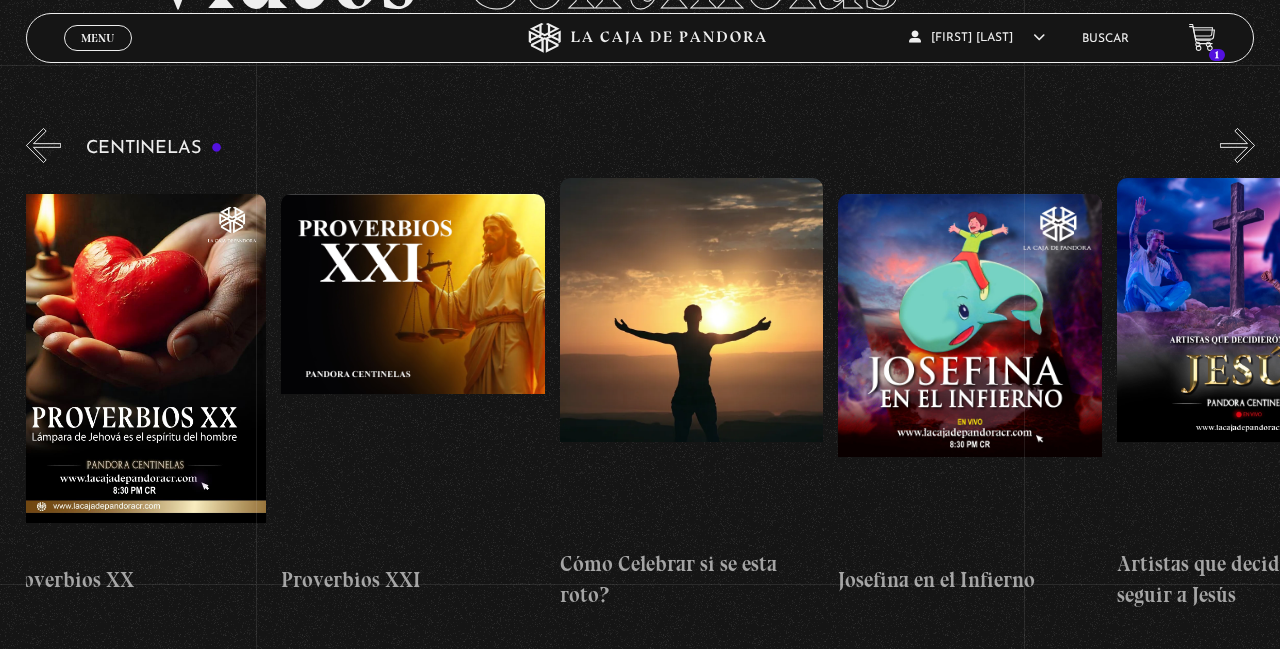 click at bounding box center [970, 374] 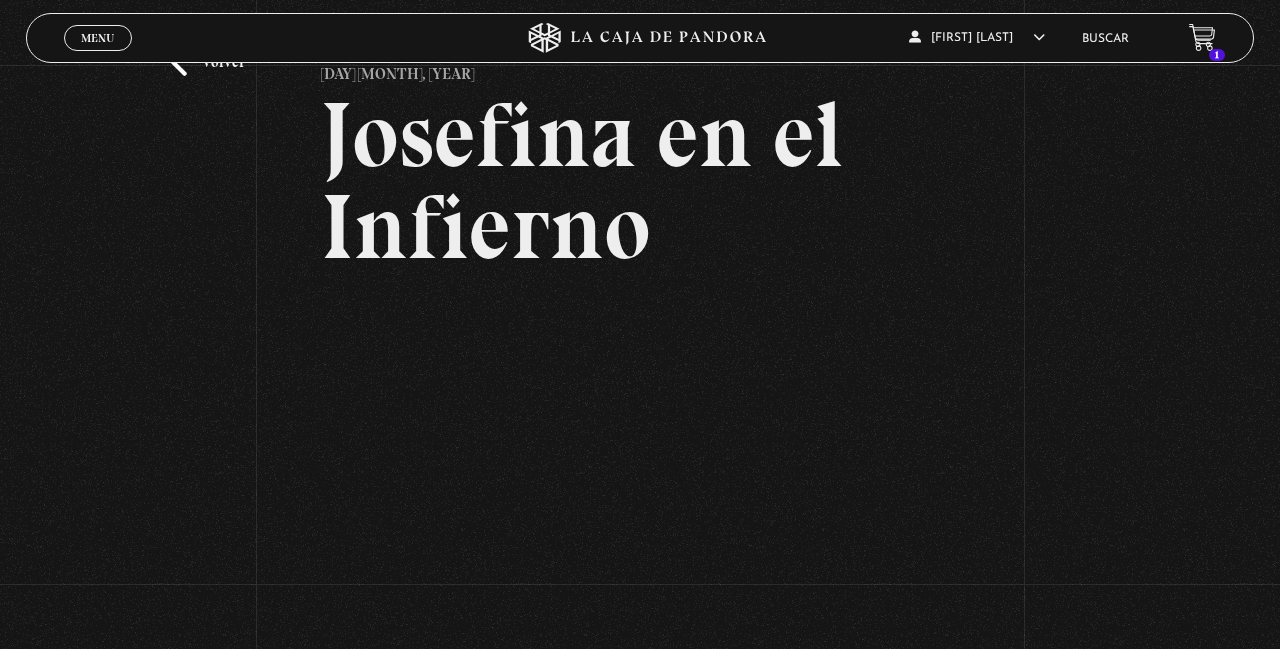 scroll, scrollTop: 76, scrollLeft: 0, axis: vertical 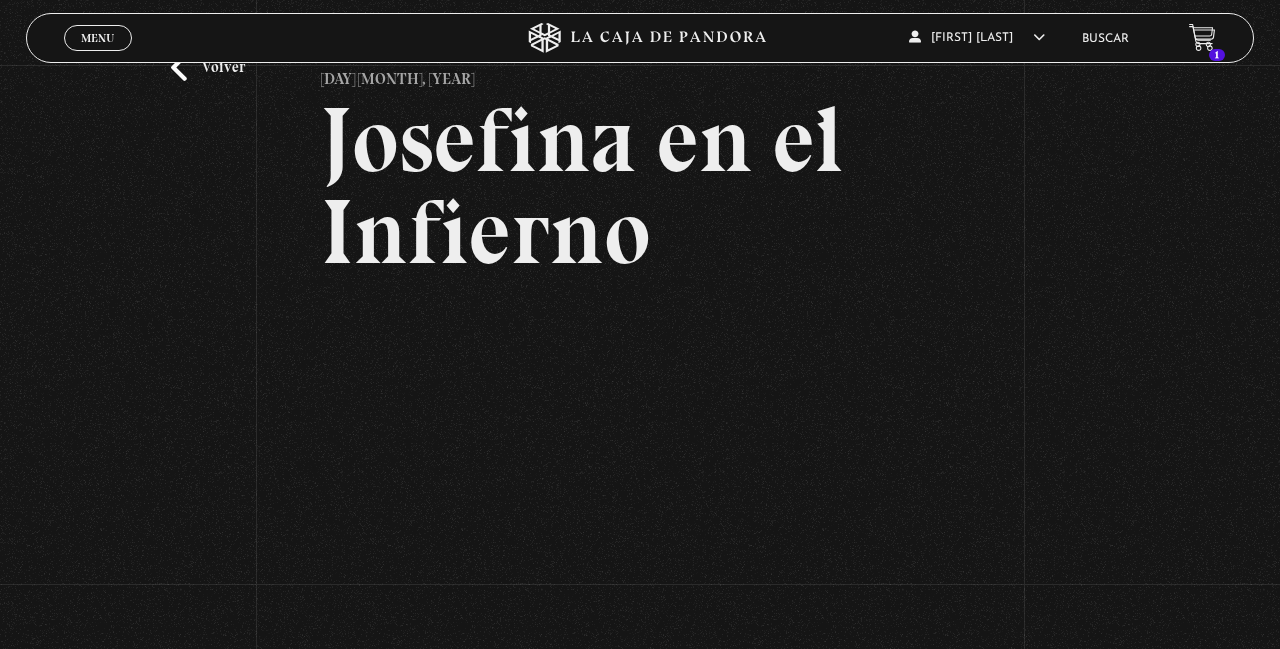 click on "Volver" at bounding box center [208, 67] 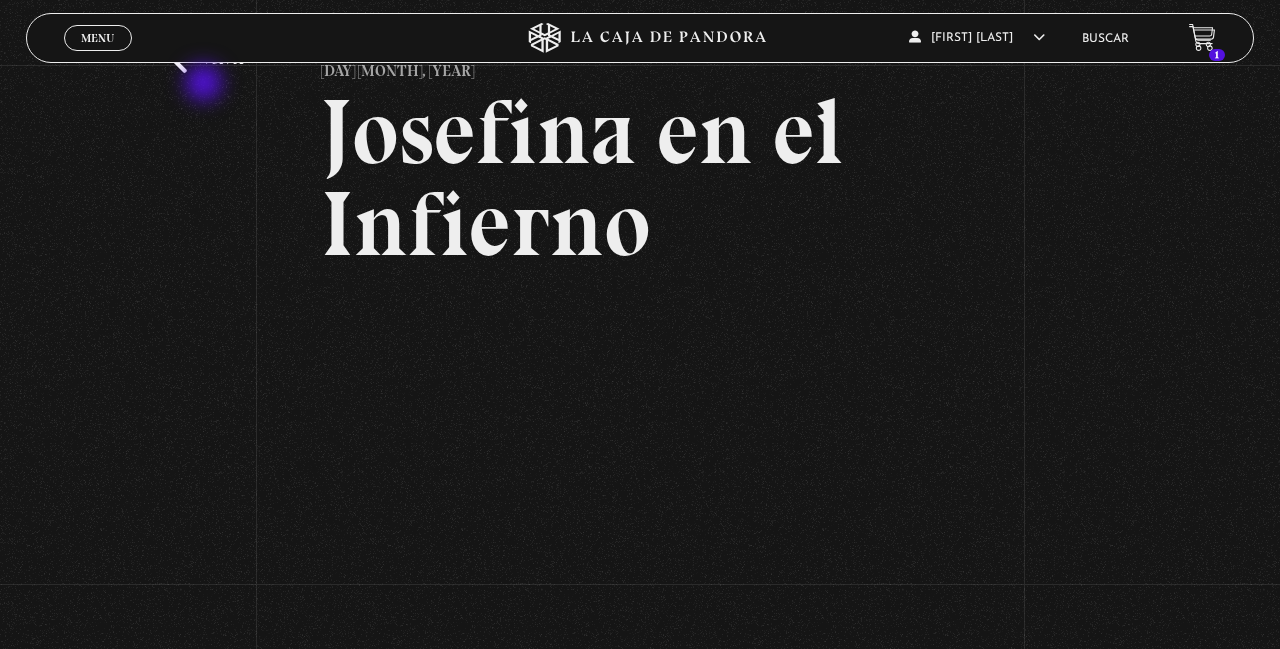 scroll, scrollTop: 172, scrollLeft: 0, axis: vertical 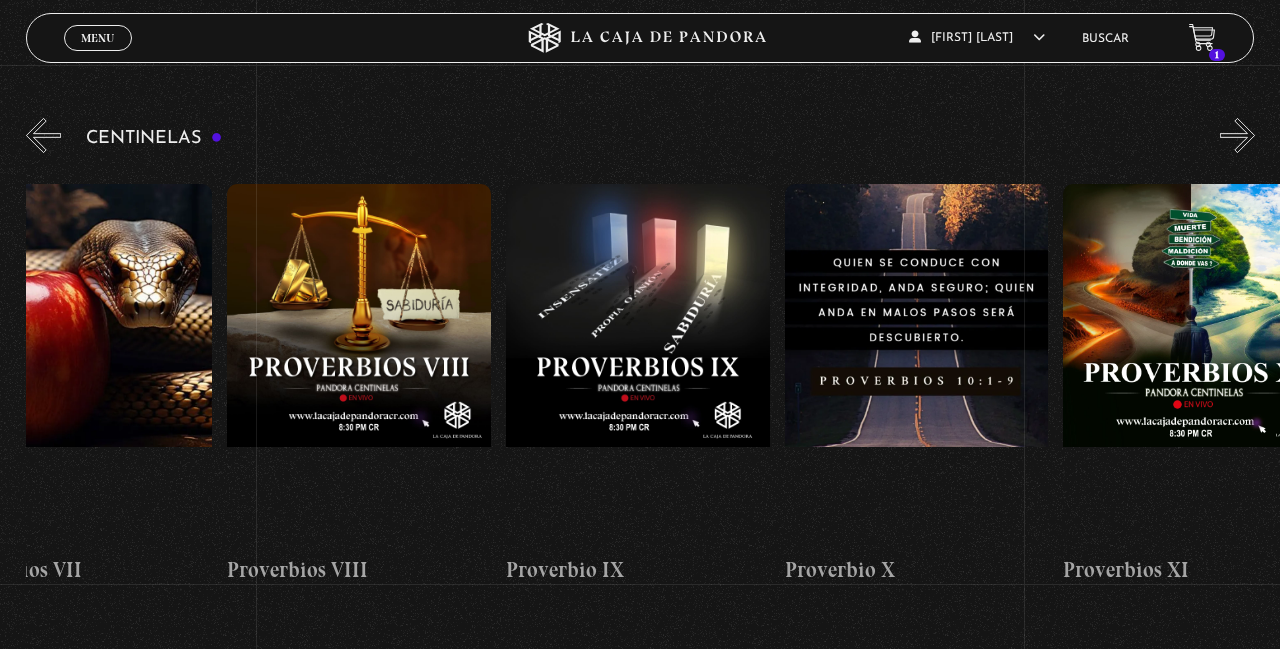 click on "»" at bounding box center (1237, 135) 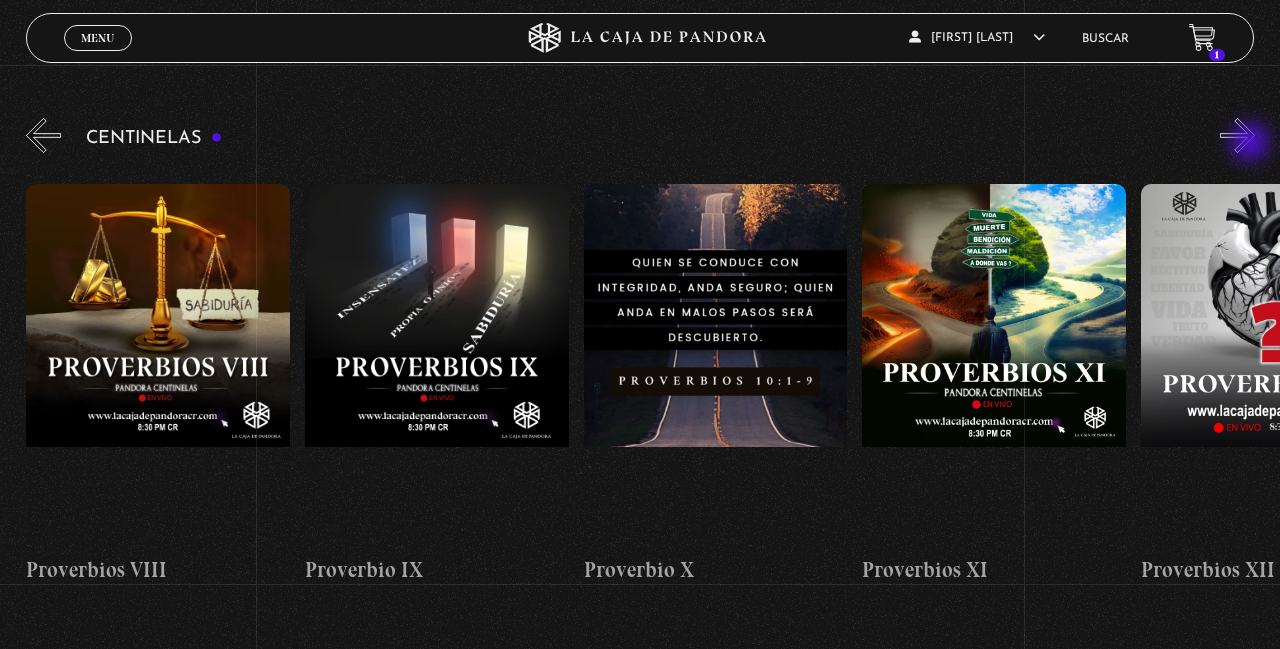 click on "»" at bounding box center [1237, 135] 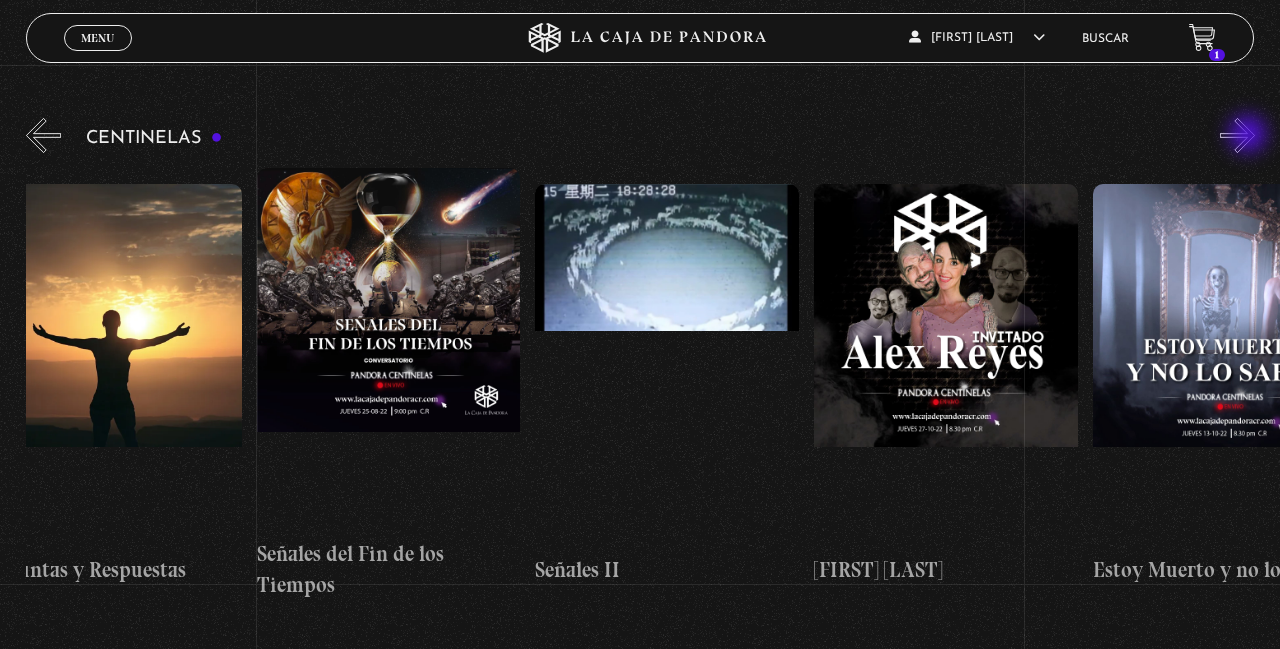 scroll, scrollTop: 0, scrollLeft: 13610, axis: horizontal 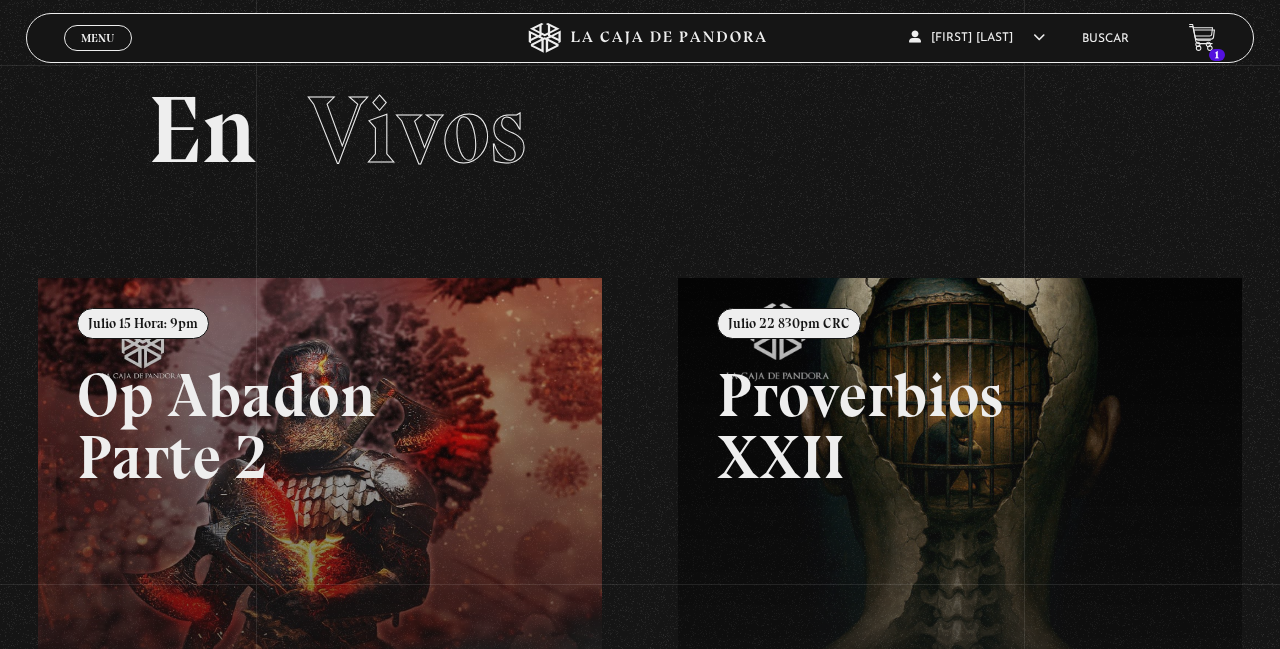 click on "Menu Cerrar
[FIRST] [LAST]
En vivos
Pandora
Centinelas
Mi cuenta
Salir
Buscar
1" at bounding box center (640, 38) 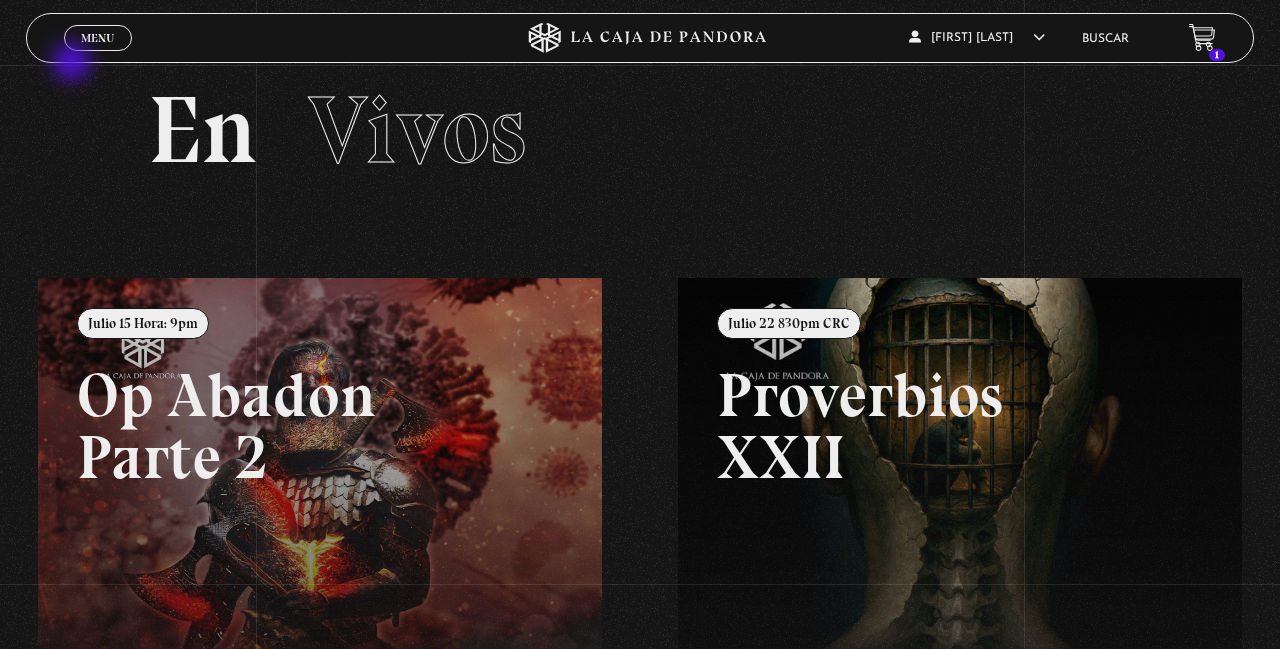 click on "Menu" at bounding box center [97, 38] 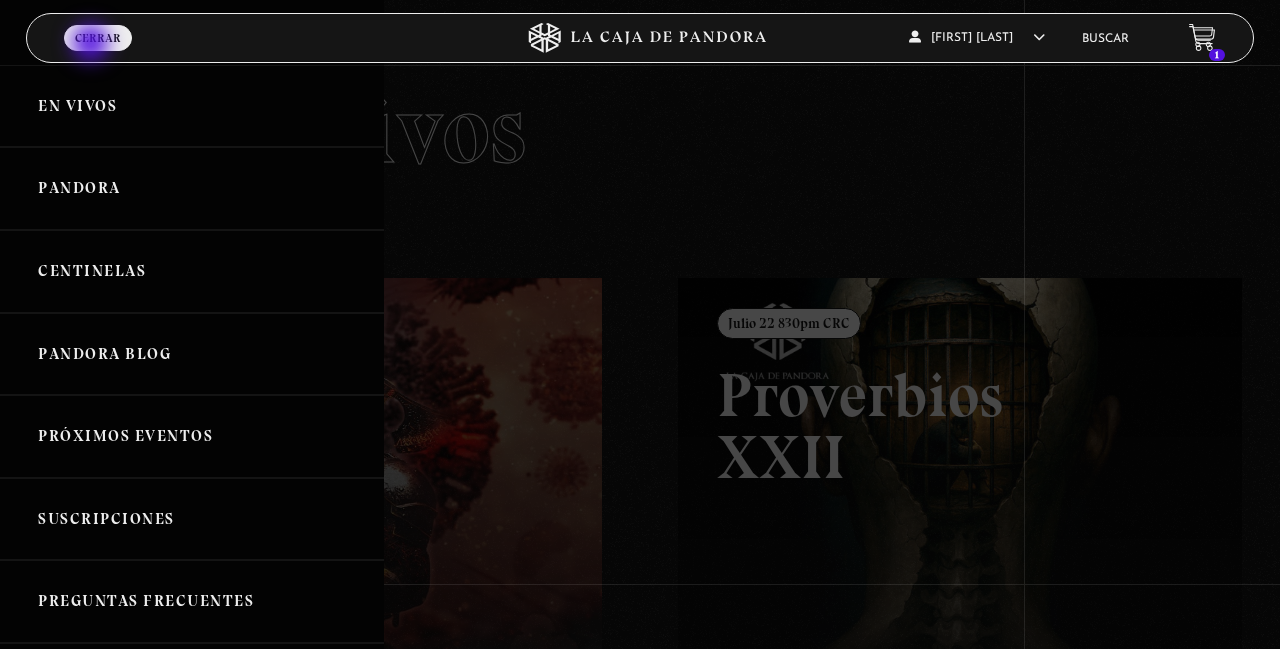 click on "Centinelas" at bounding box center [192, 271] 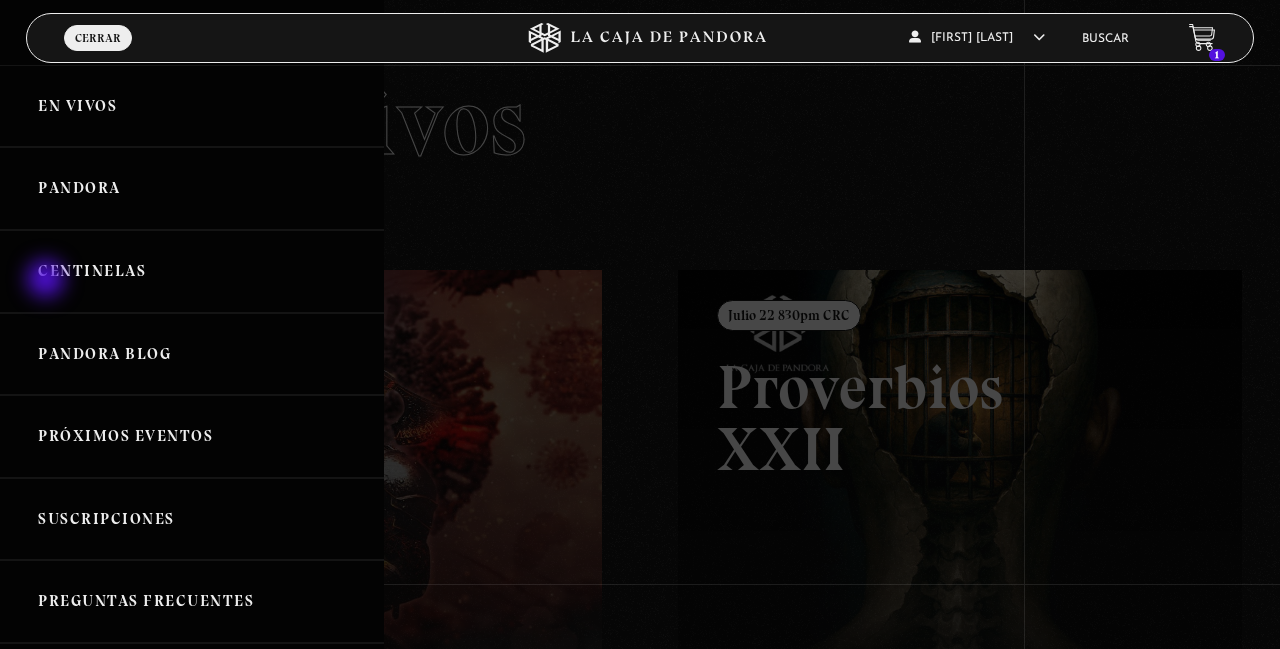 scroll, scrollTop: 128, scrollLeft: 0, axis: vertical 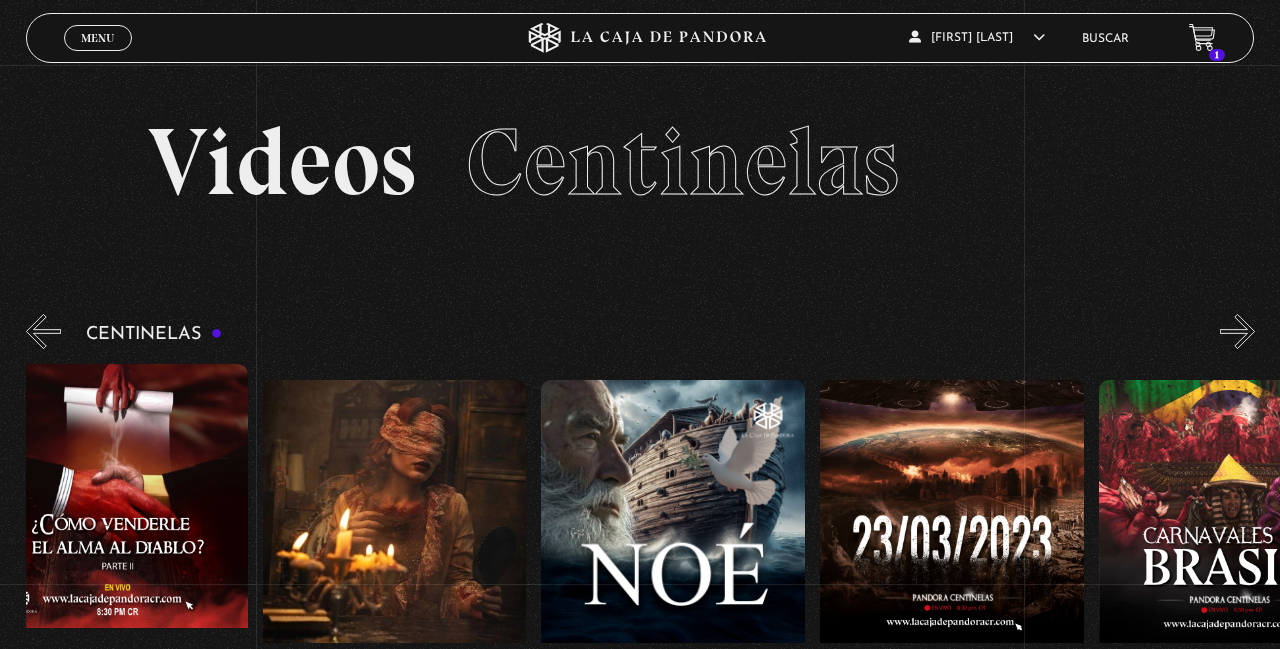 click on "»" at bounding box center [1237, 331] 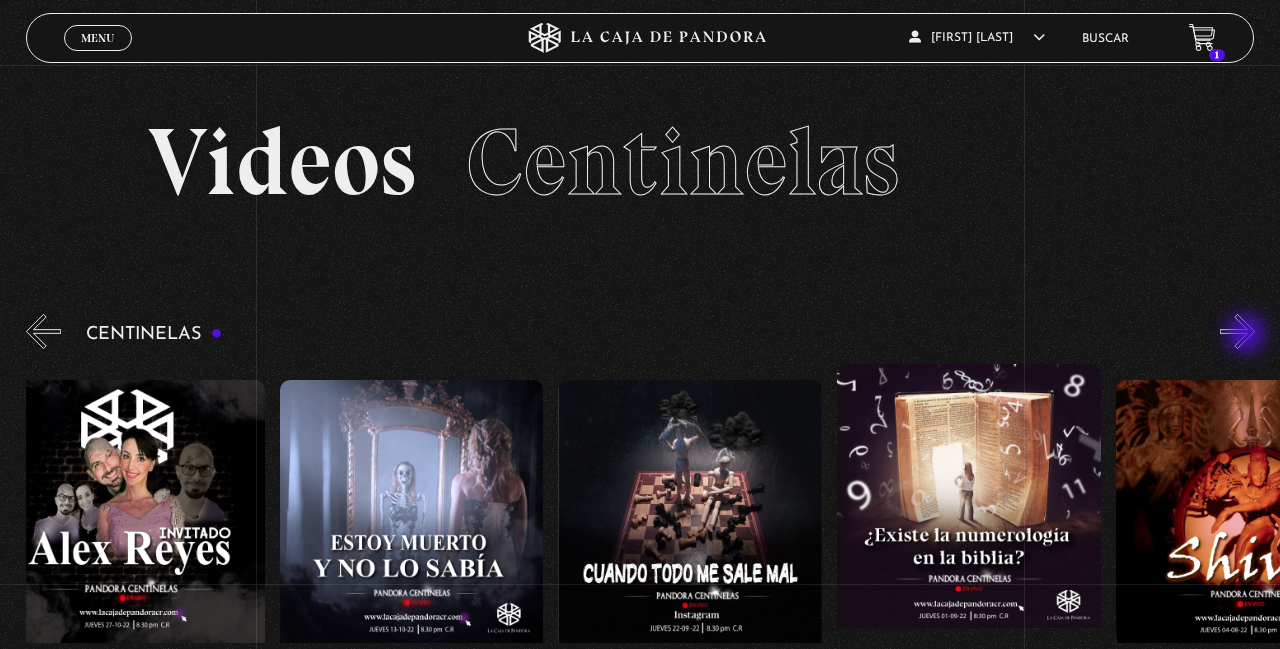 scroll, scrollTop: 0, scrollLeft: 14242, axis: horizontal 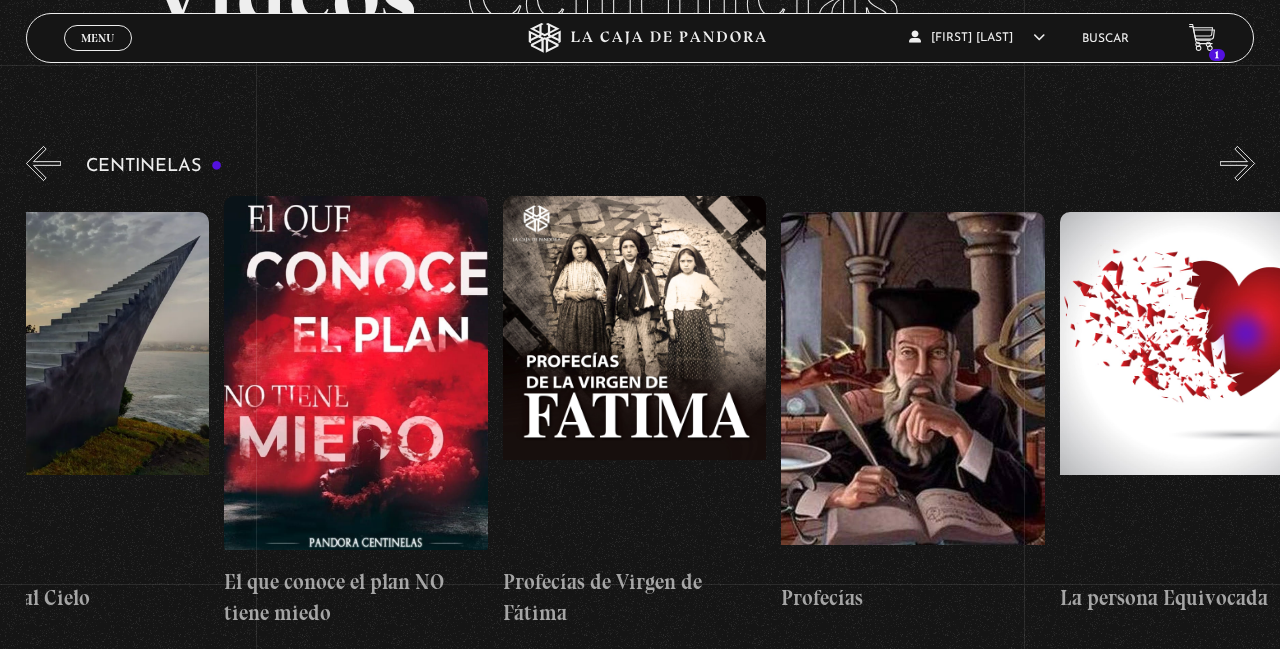 click at bounding box center [356, 376] 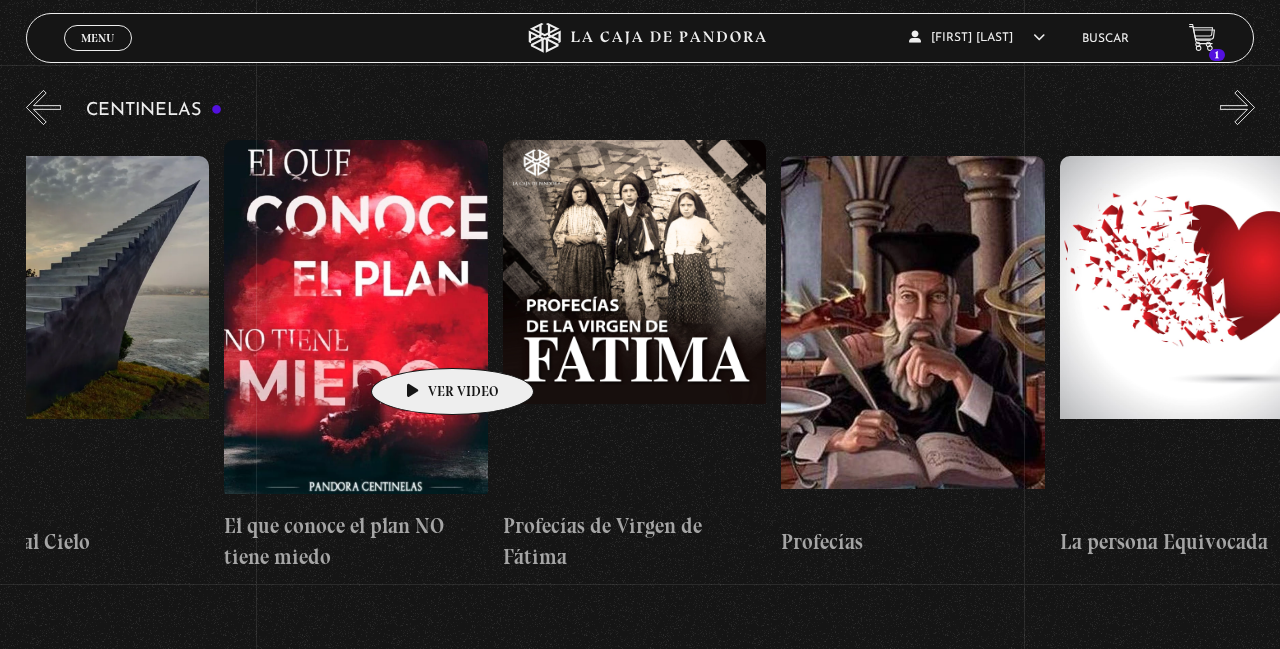 scroll, scrollTop: 264, scrollLeft: 0, axis: vertical 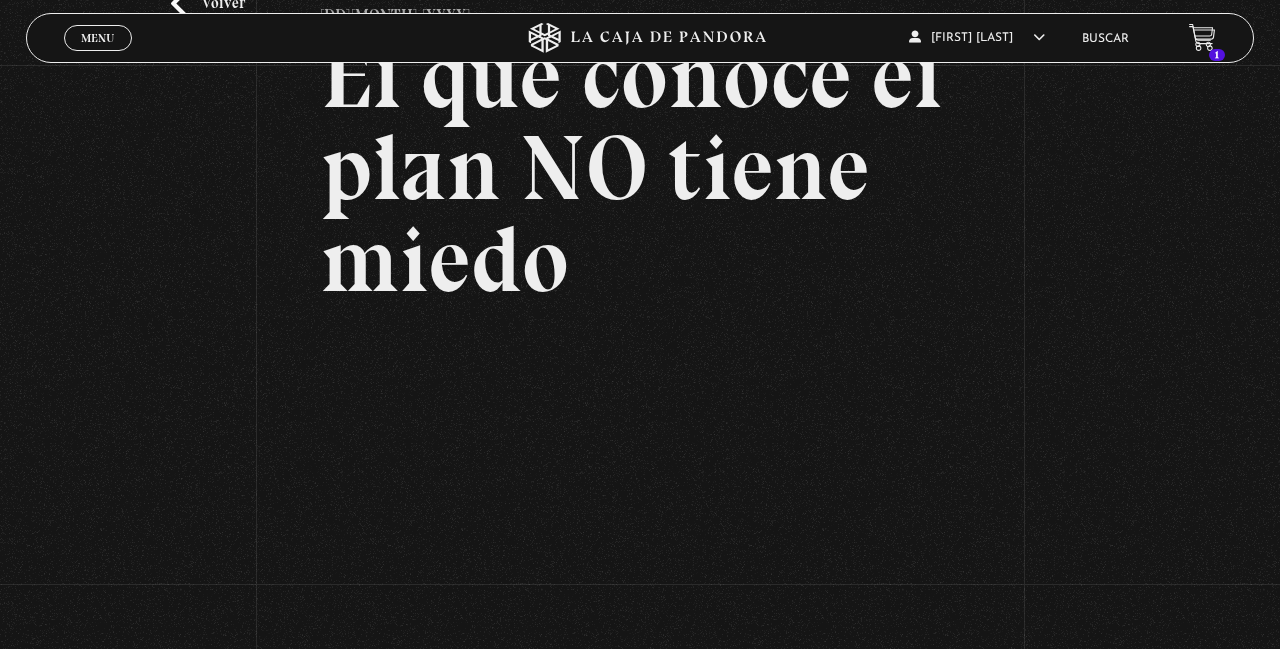 click on "11 noviembre, 2021
El que conoce el plan NO tiene miedo
WhatsApp Twitter Messenger Email" at bounding box center (640, 378) 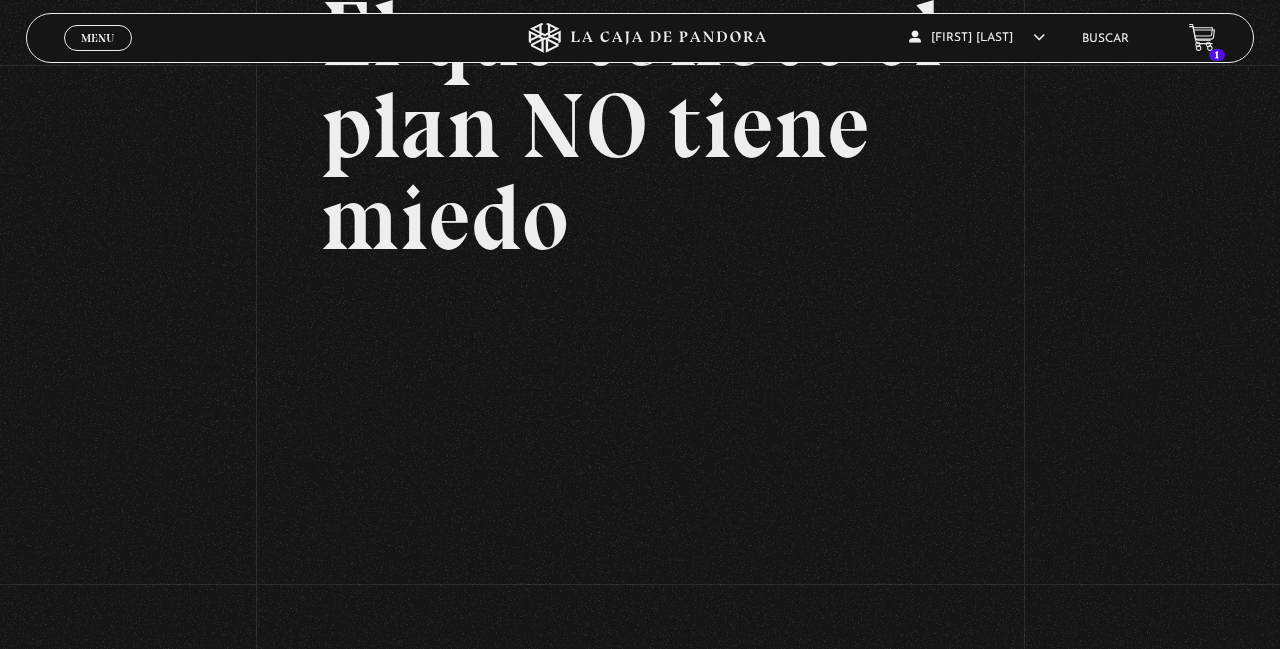 scroll, scrollTop: 184, scrollLeft: 0, axis: vertical 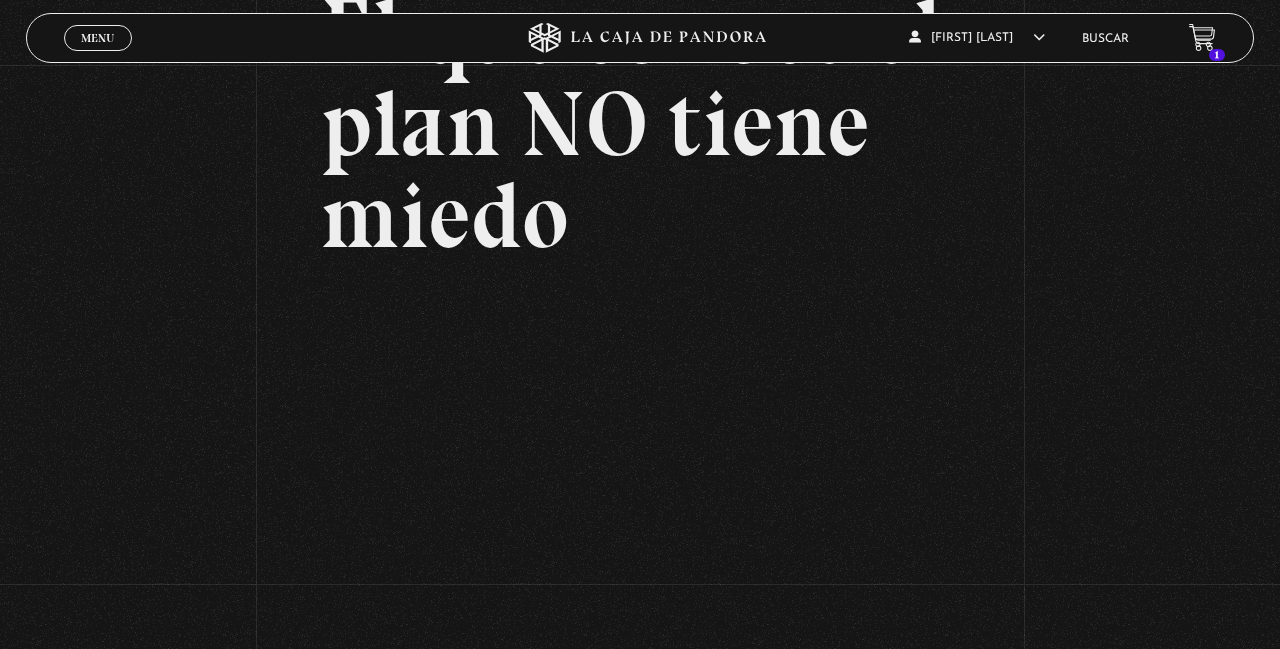 click on "Volver
[DATE]
El que conoce el plan NO tiene miedo
WhatsApp Twitter Messenger Email" at bounding box center (640, 312) 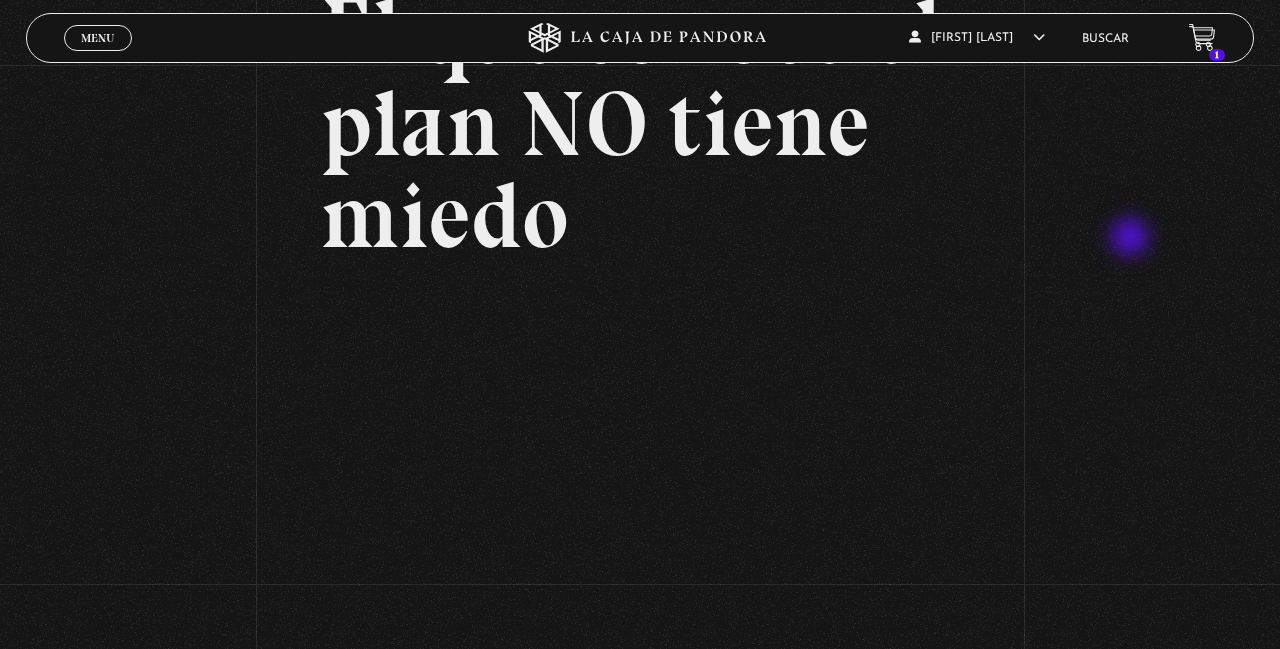 click on "Volver
[DATE]
El que conoce el plan NO tiene miedo
WhatsApp Twitter Messenger Email" at bounding box center [640, 312] 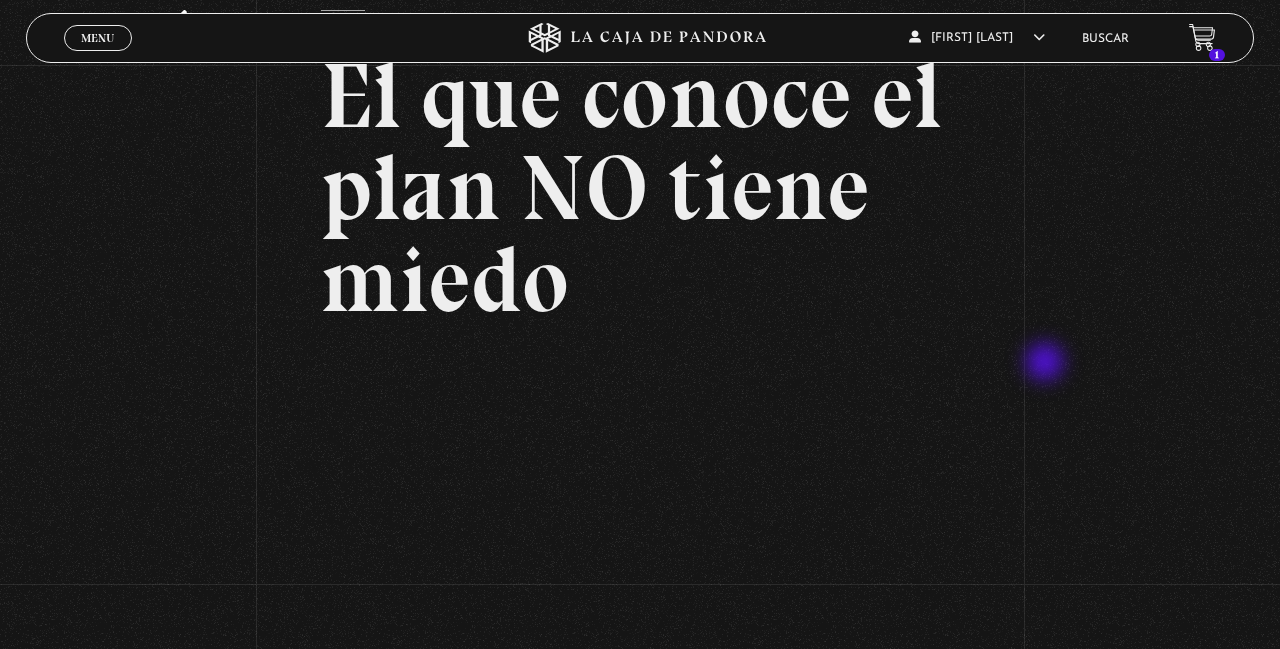 scroll, scrollTop: 115, scrollLeft: 0, axis: vertical 